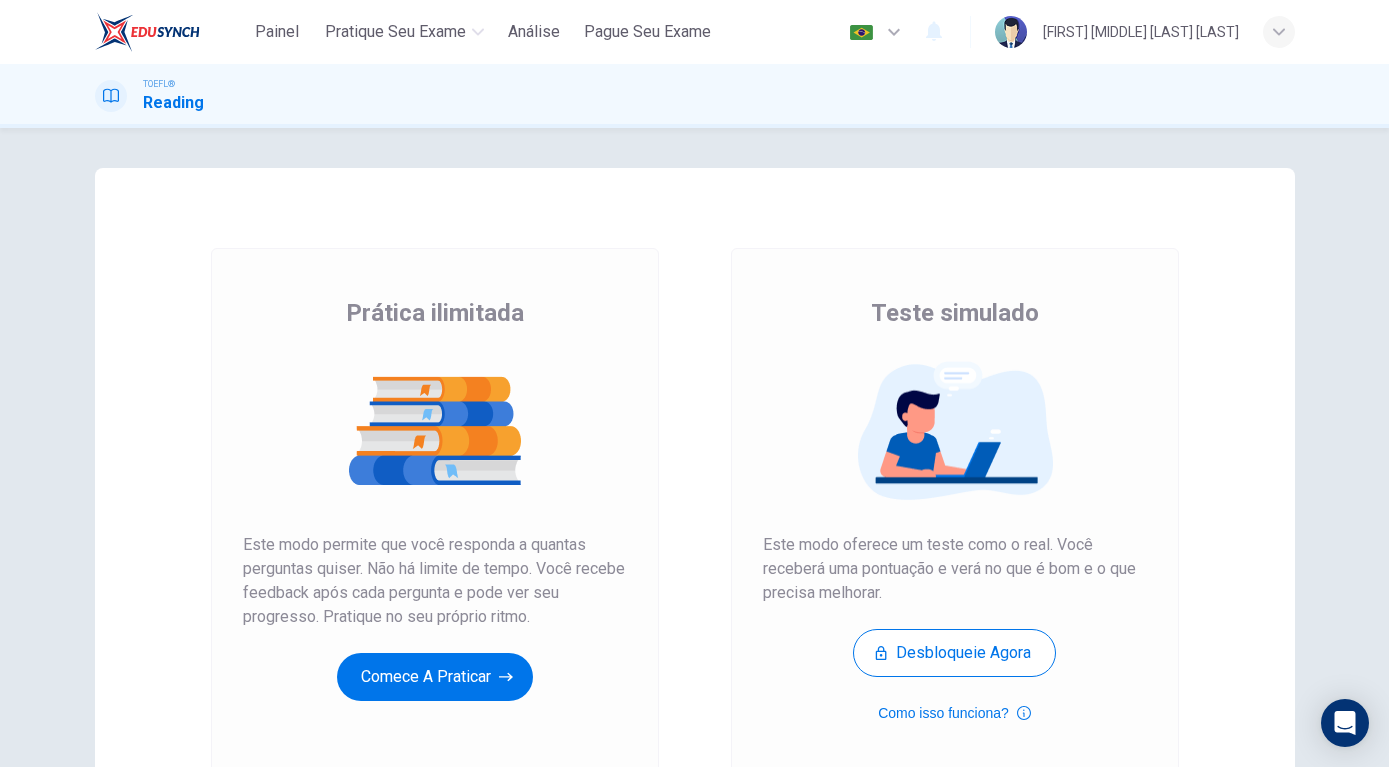 scroll, scrollTop: 0, scrollLeft: 0, axis: both 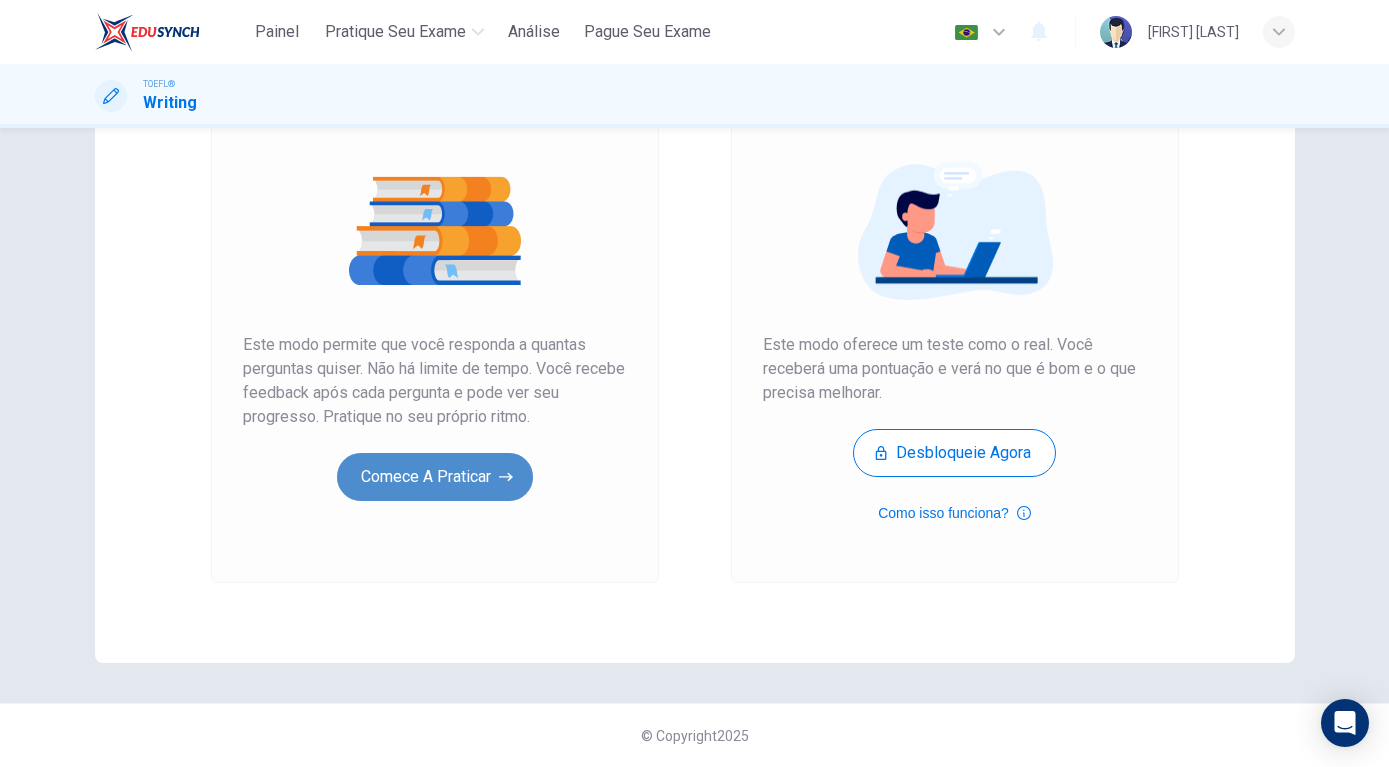 click on "Comece a praticar" at bounding box center (435, 477) 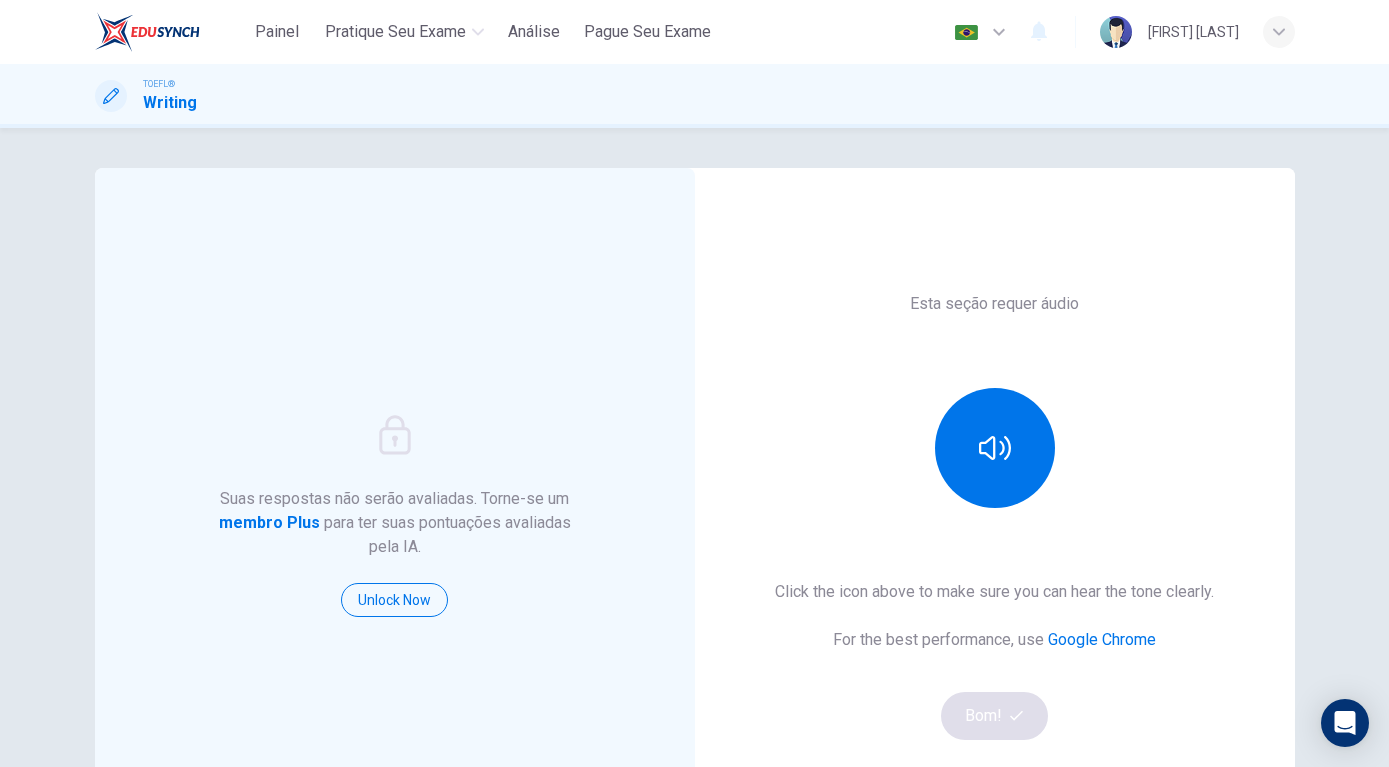 scroll, scrollTop: 114, scrollLeft: 0, axis: vertical 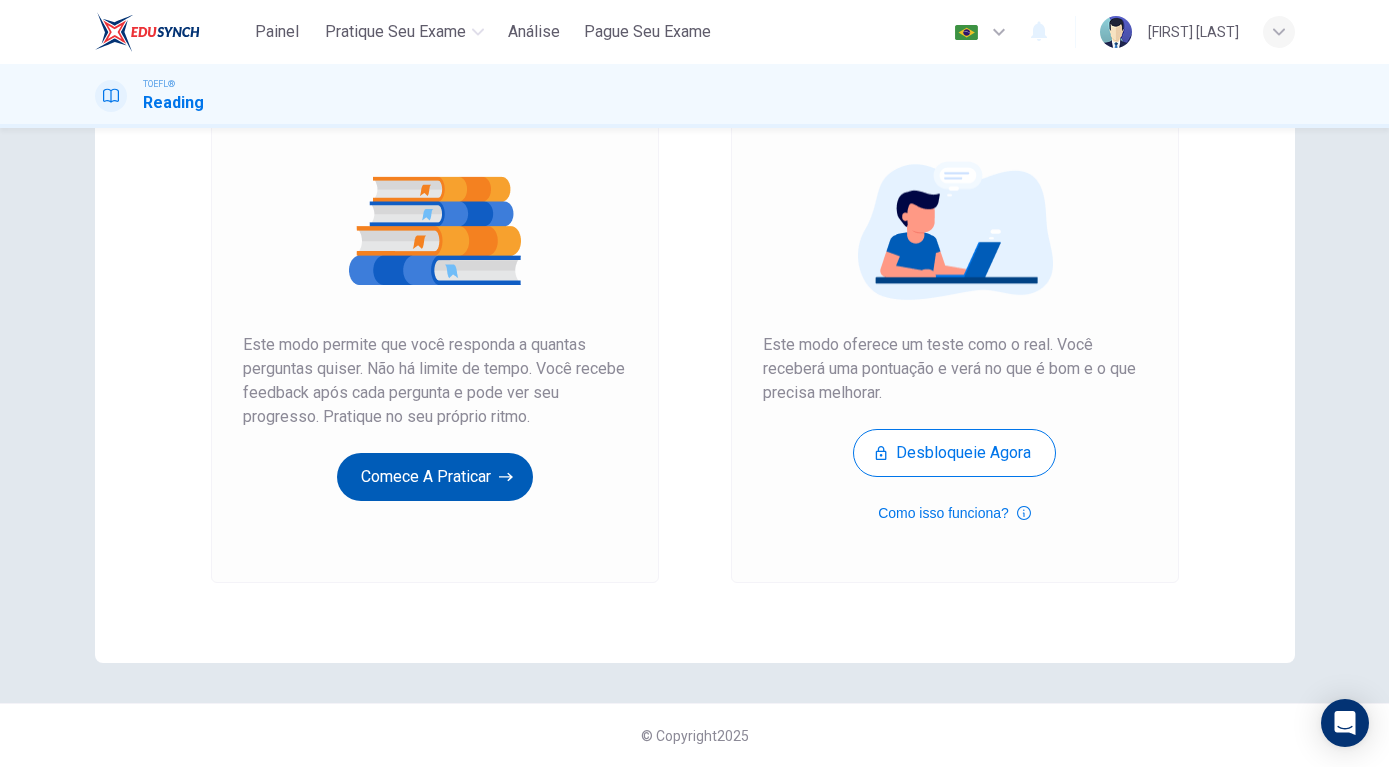 click on "Comece a praticar" at bounding box center [435, 477] 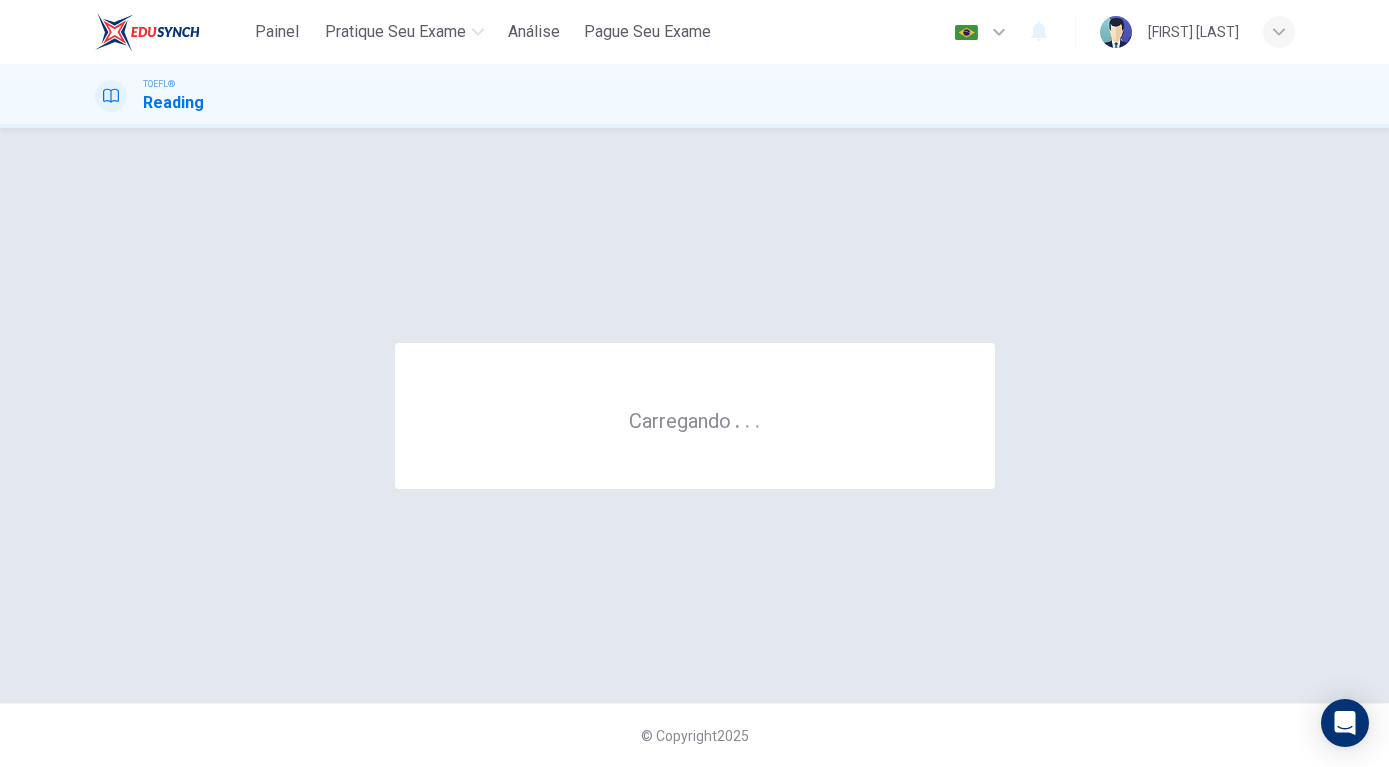scroll, scrollTop: 0, scrollLeft: 0, axis: both 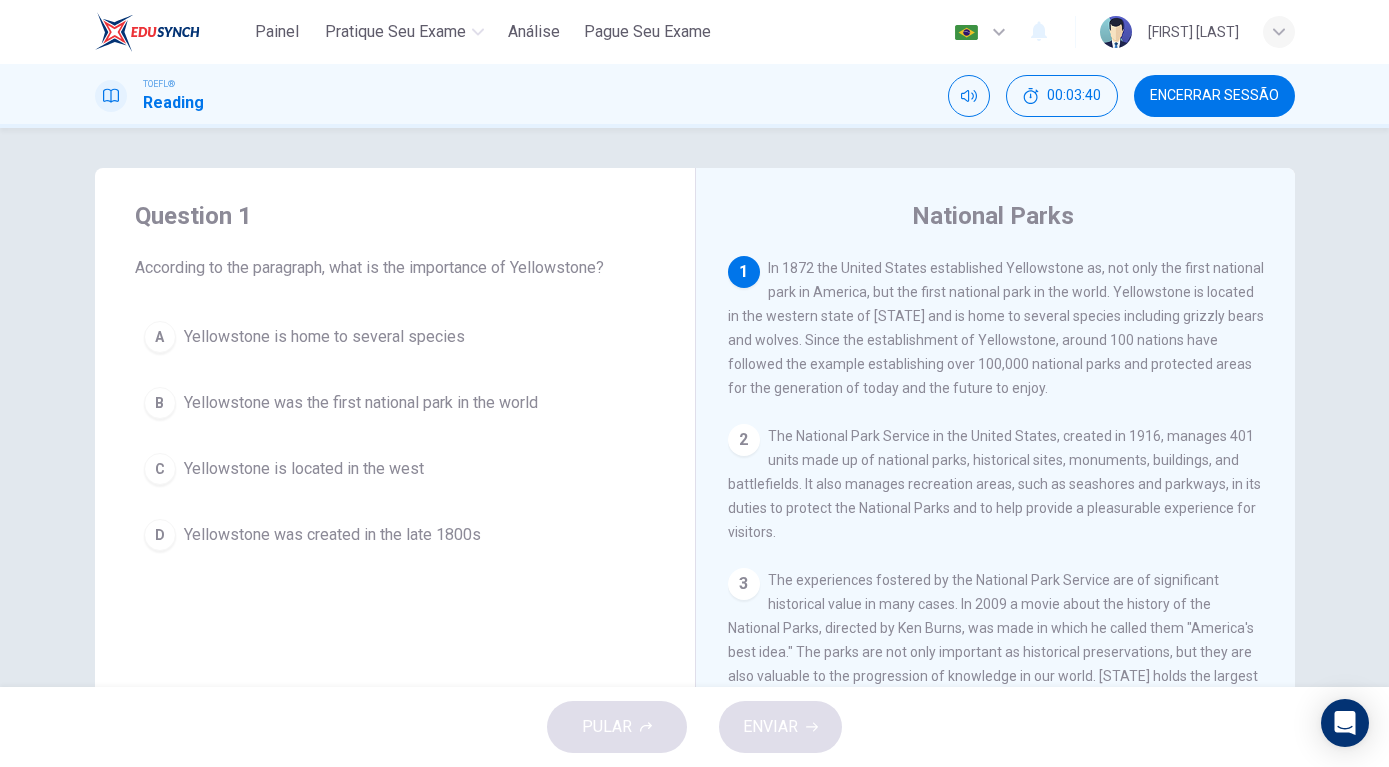 click on "B" at bounding box center [160, 403] 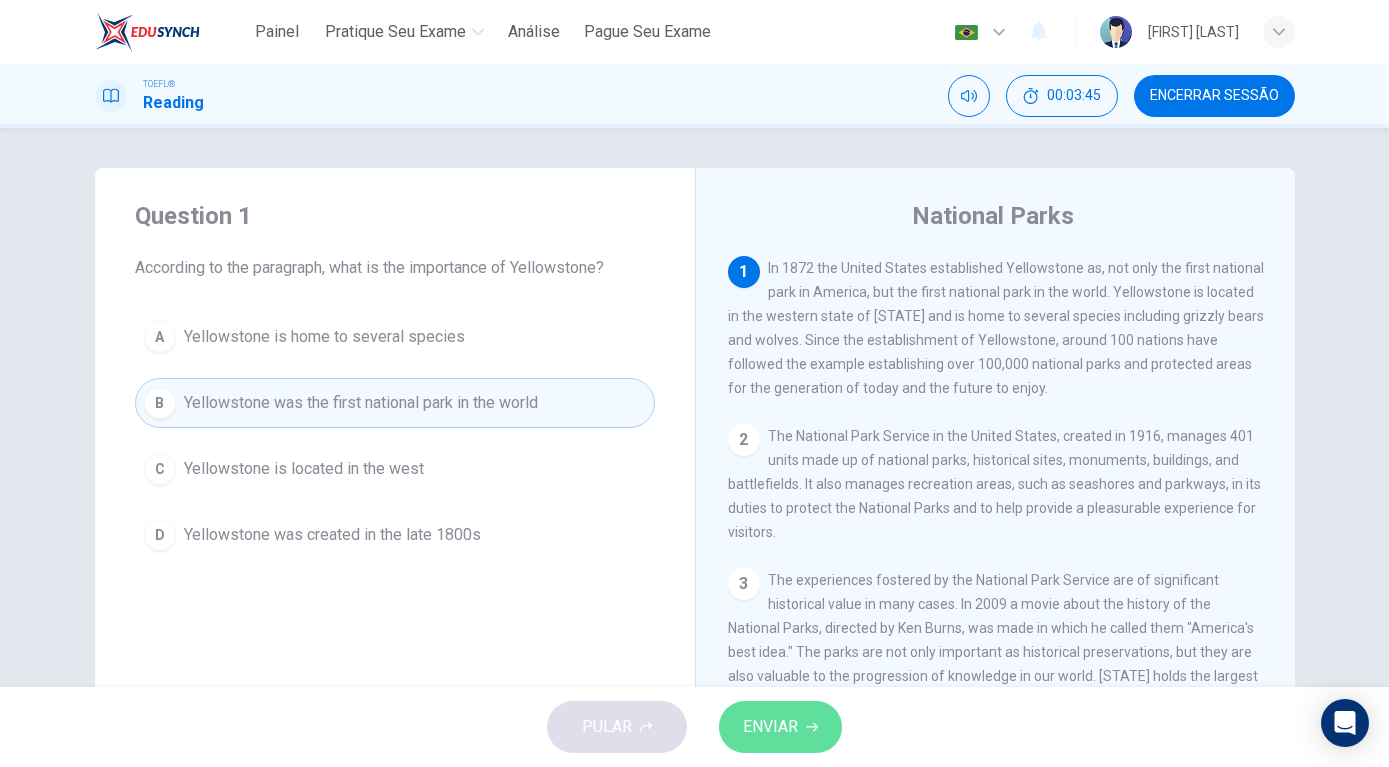 click on "ENVIAR" at bounding box center [780, 727] 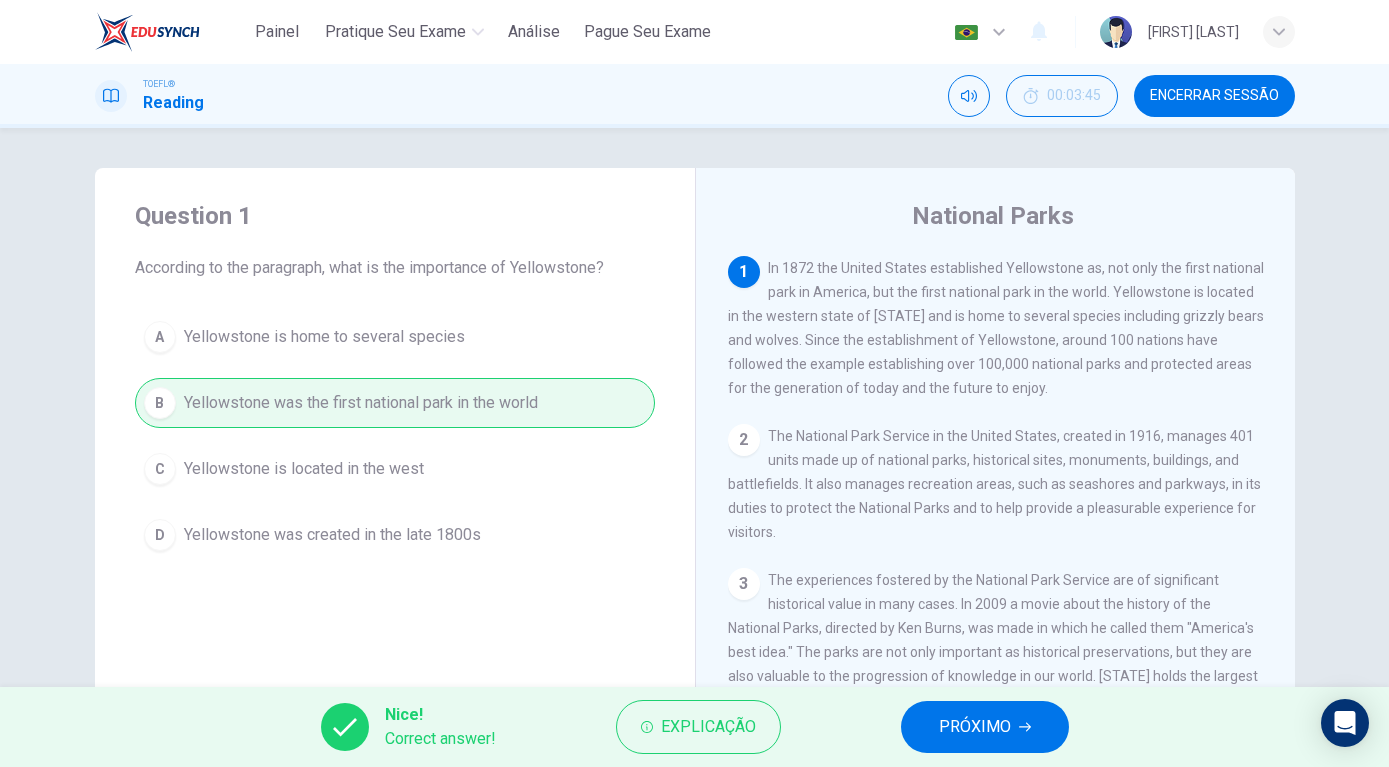 click on "PRÓXIMO" at bounding box center (985, 727) 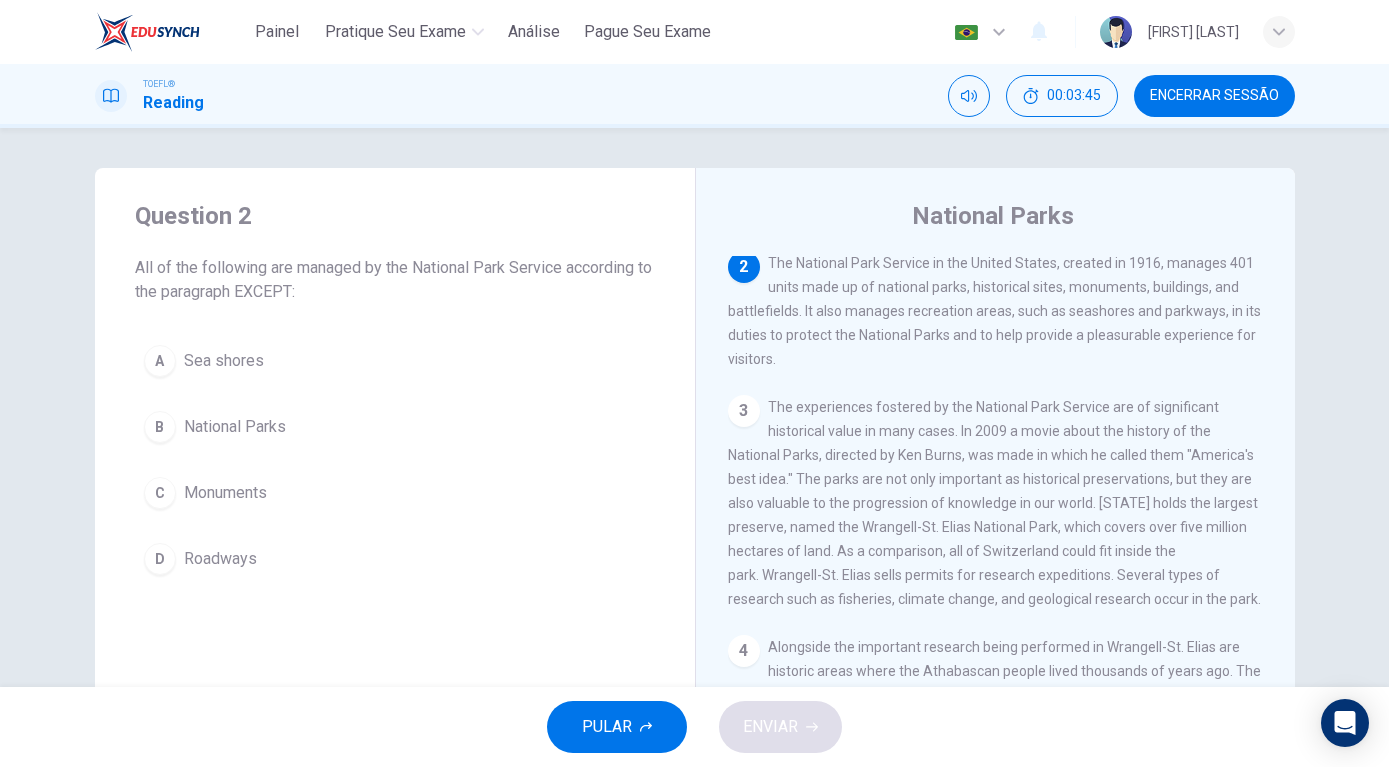 scroll, scrollTop: 174, scrollLeft: 0, axis: vertical 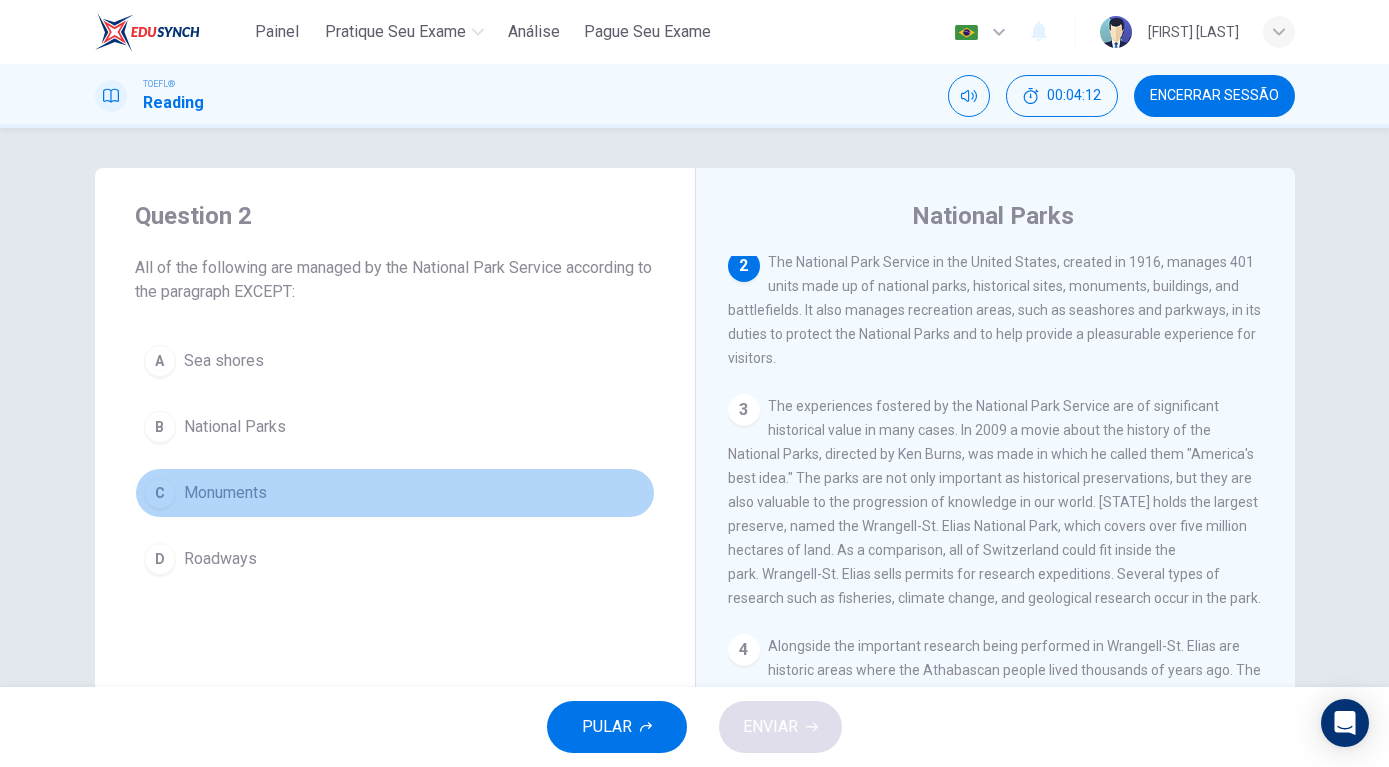 click on "C" at bounding box center (160, 493) 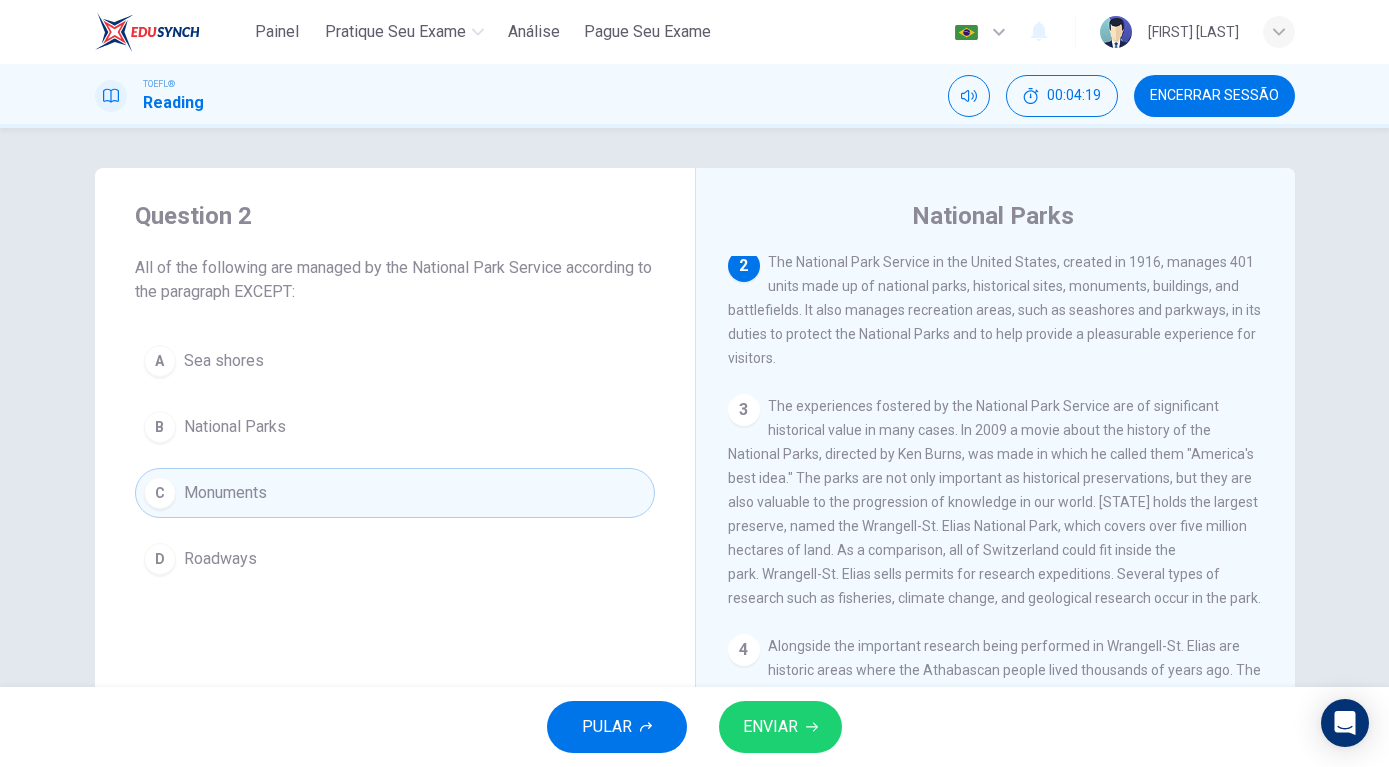click on "ENVIAR" at bounding box center (770, 727) 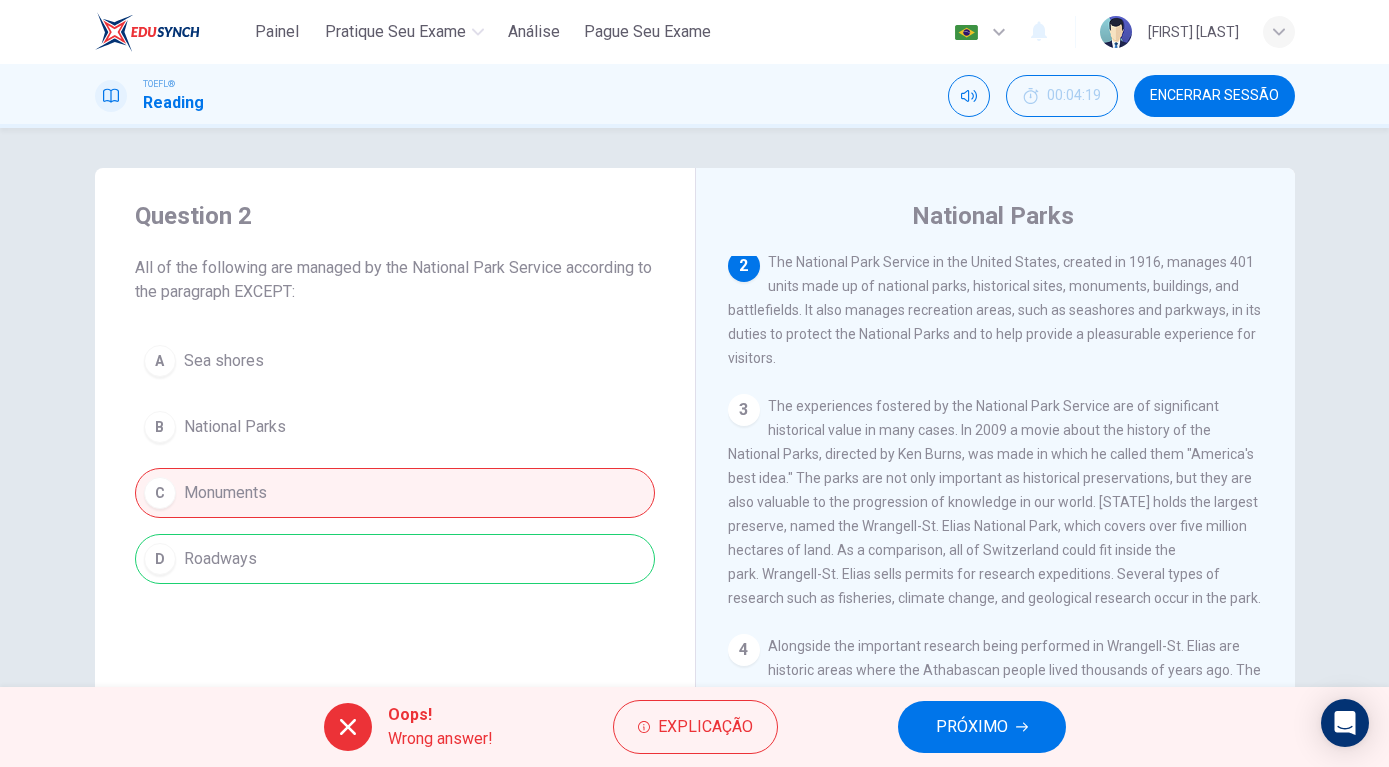 click on "PRÓXIMO" at bounding box center (982, 727) 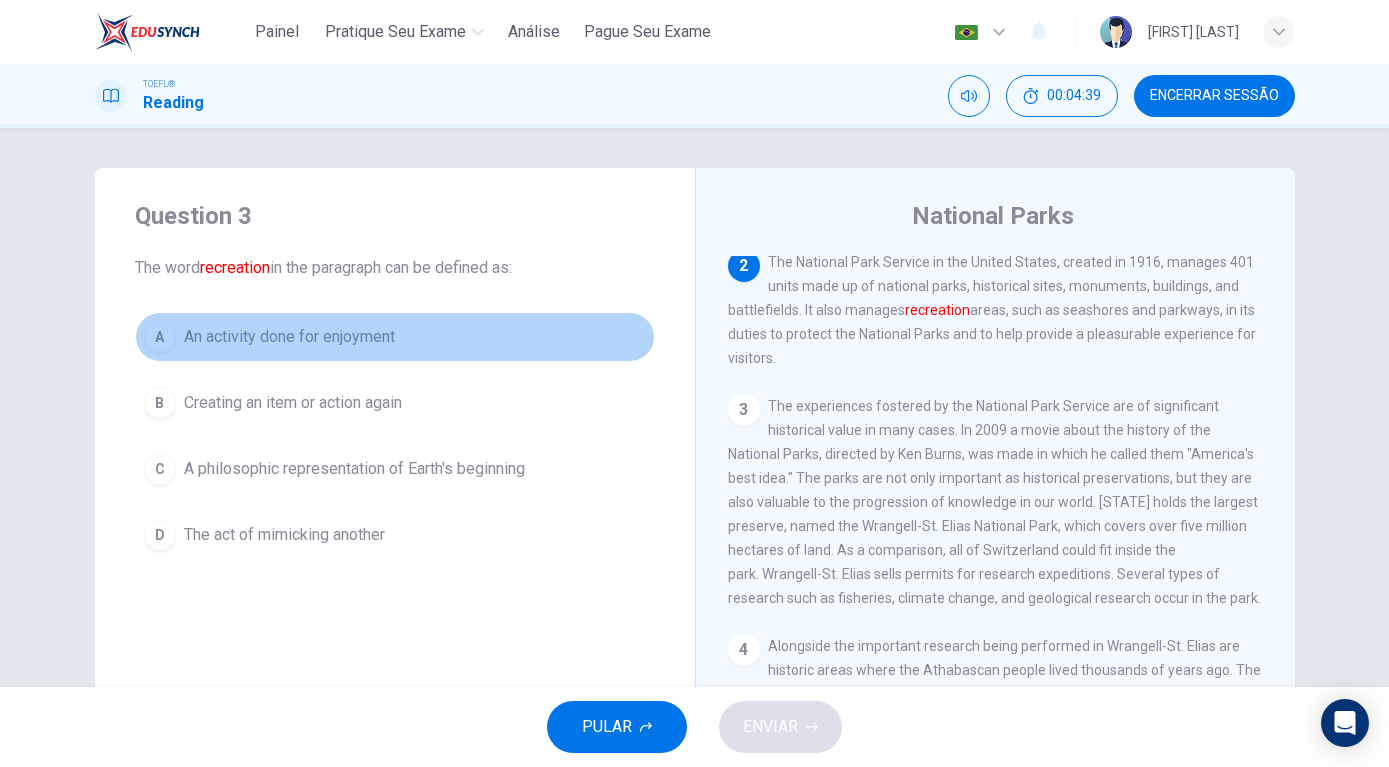 click on "A" at bounding box center (160, 337) 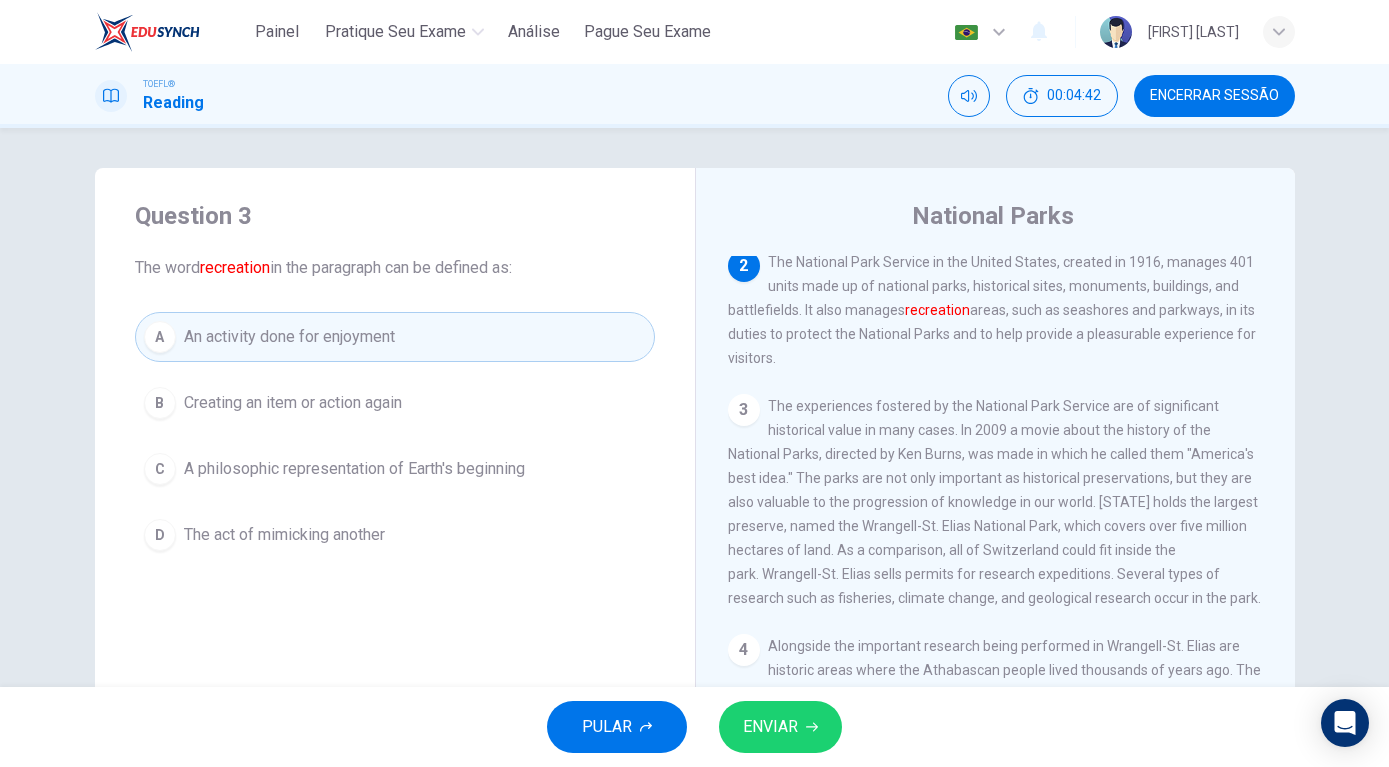 click on "ENVIAR" at bounding box center [770, 727] 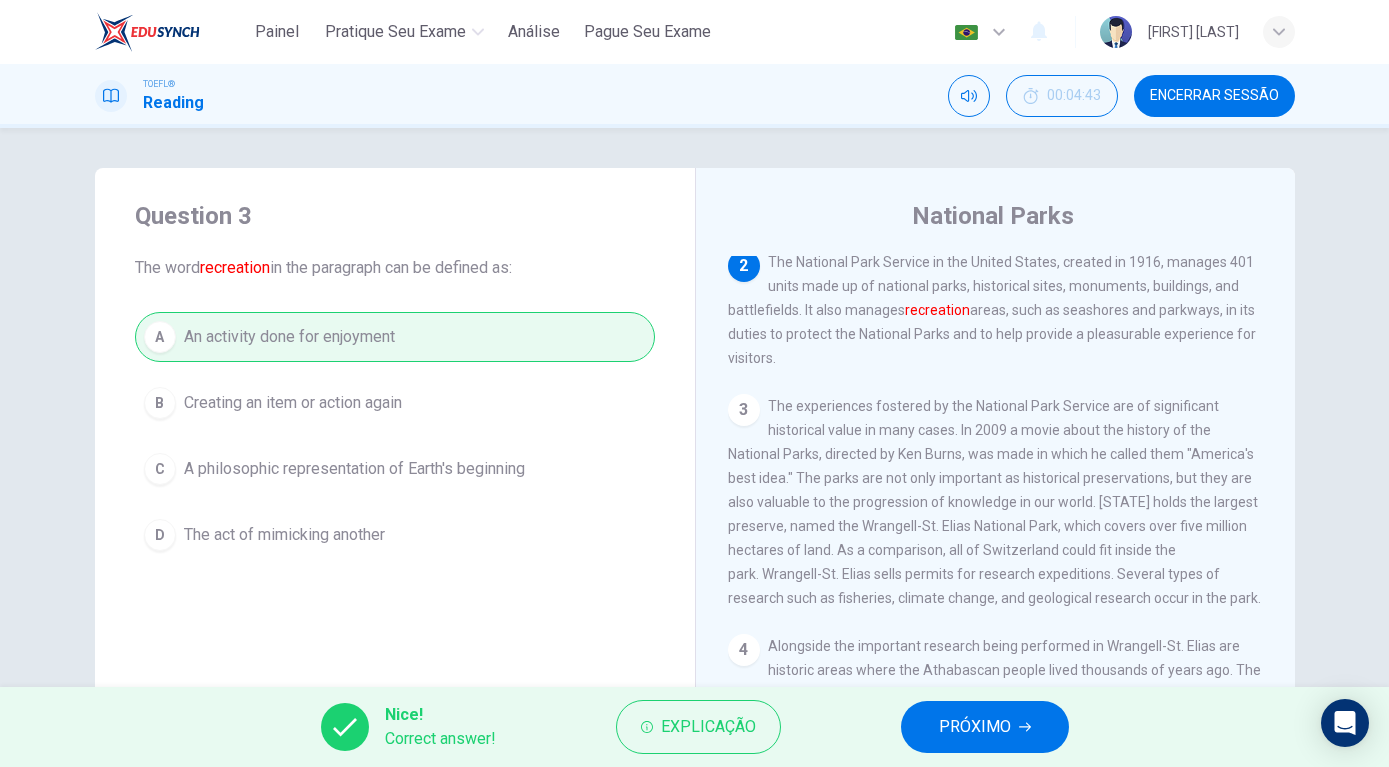 click on "PRÓXIMO" at bounding box center (985, 727) 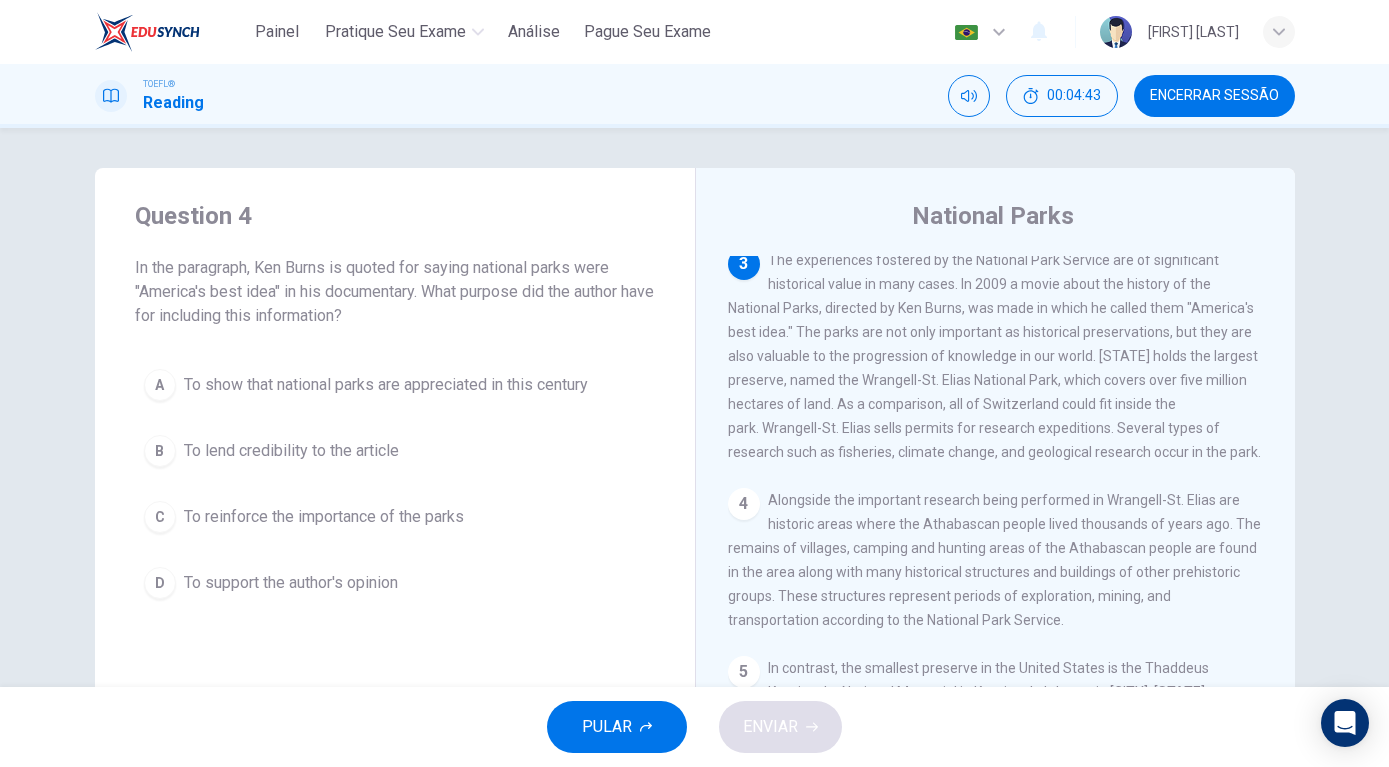 scroll, scrollTop: 323, scrollLeft: 0, axis: vertical 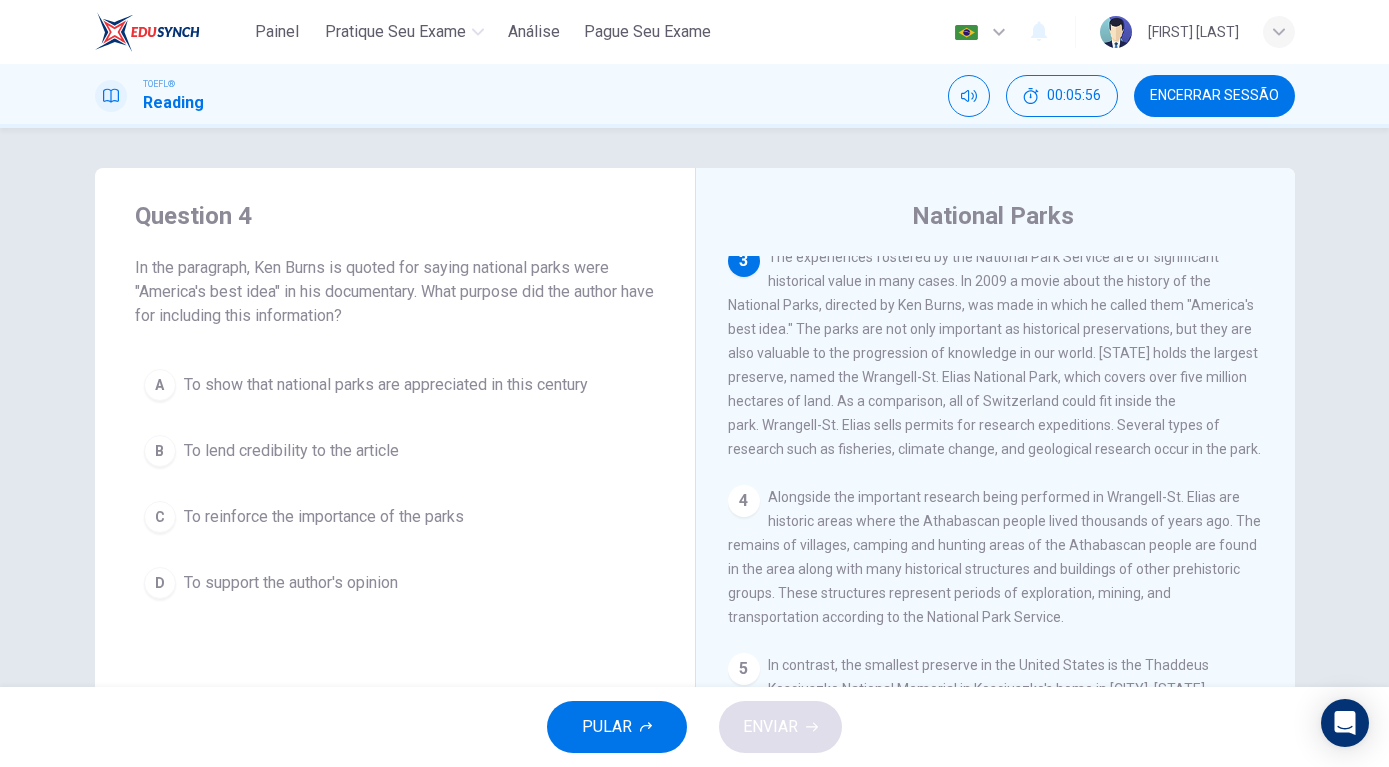 click on "C" at bounding box center (160, 517) 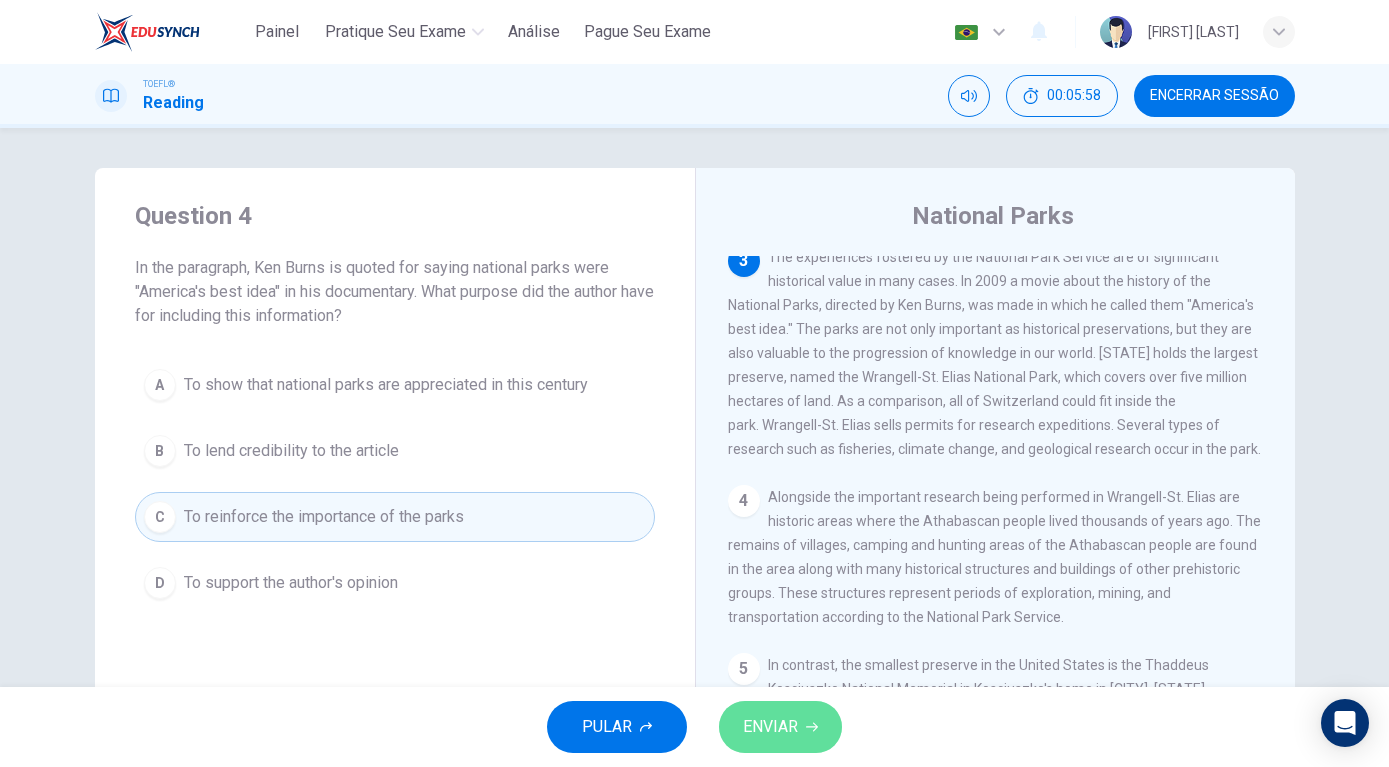 click on "ENVIAR" at bounding box center (780, 727) 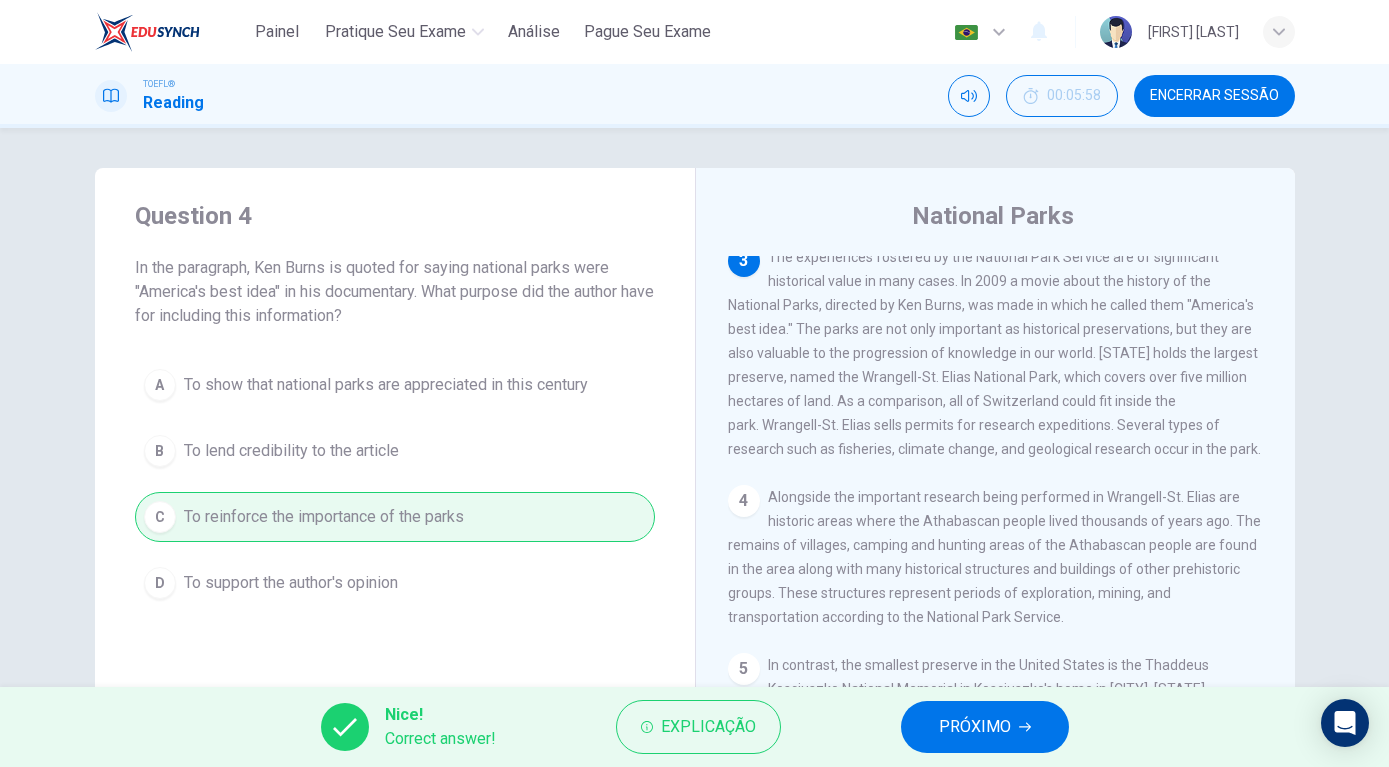 click on "PRÓXIMO" at bounding box center [975, 727] 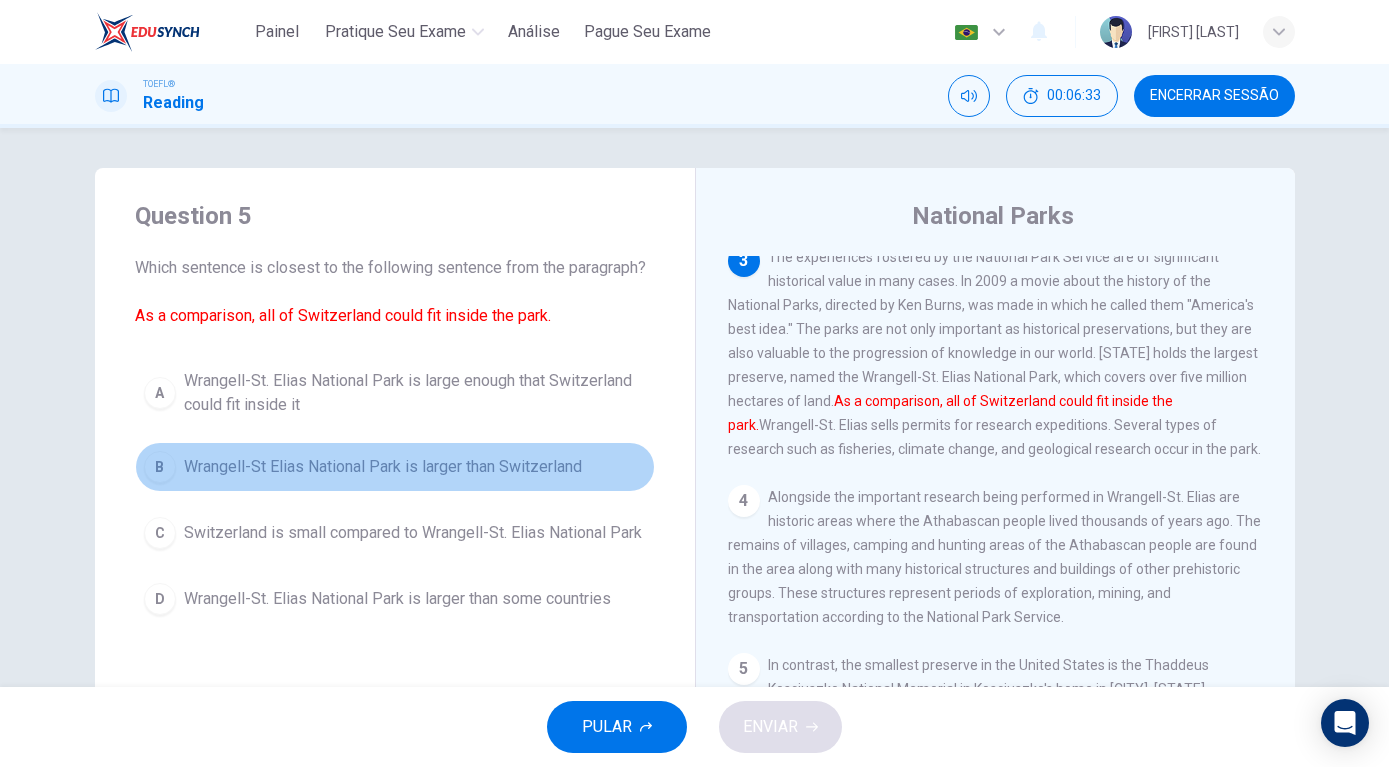click on "B" at bounding box center [160, 467] 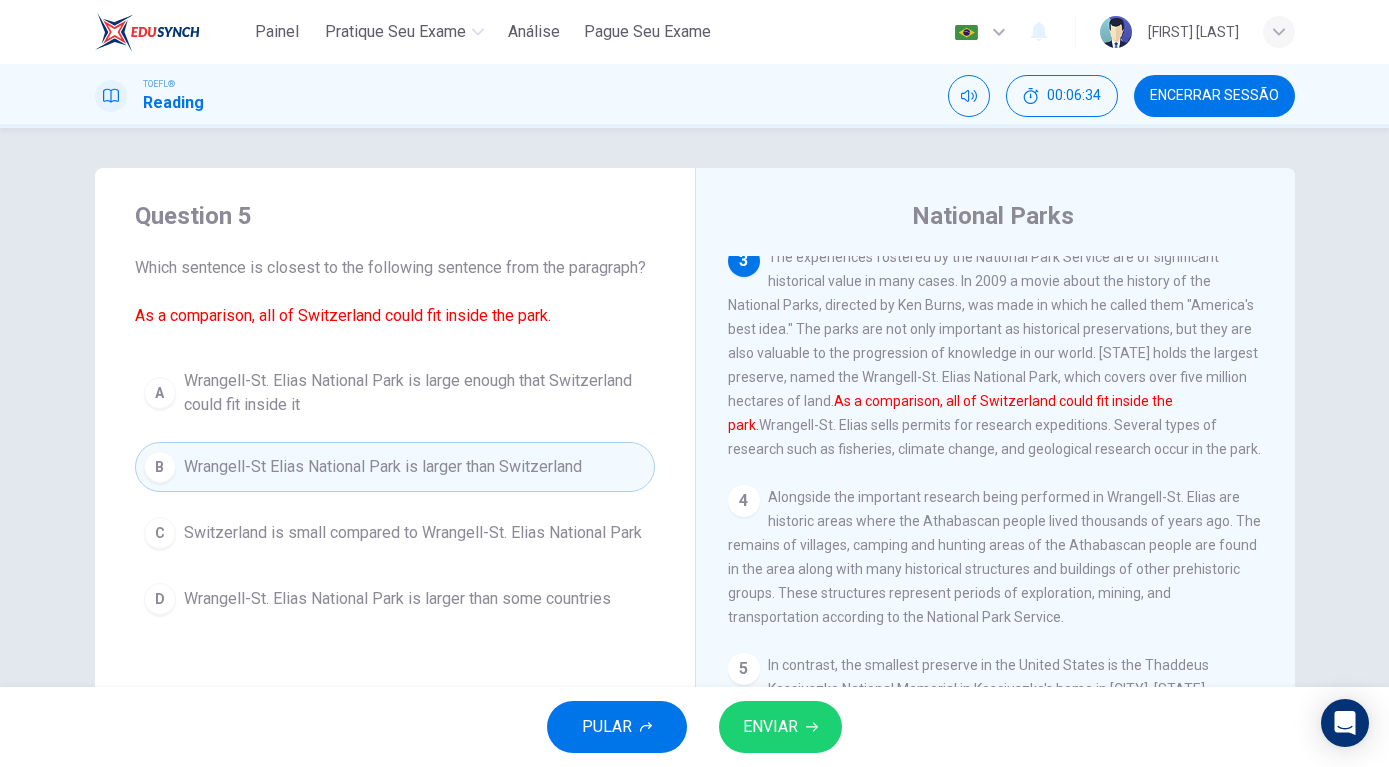 click on "ENVIAR" at bounding box center (770, 727) 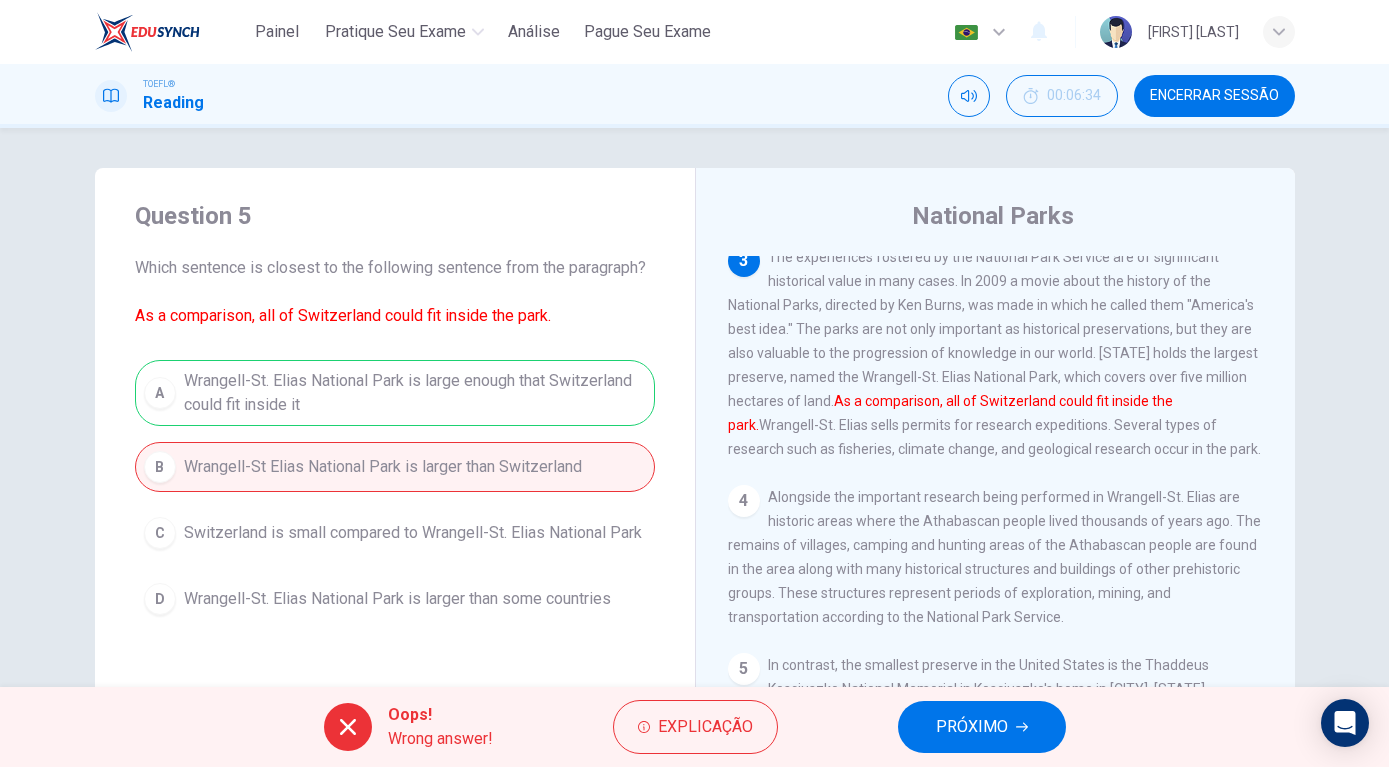 click on "PRÓXIMO" at bounding box center (972, 727) 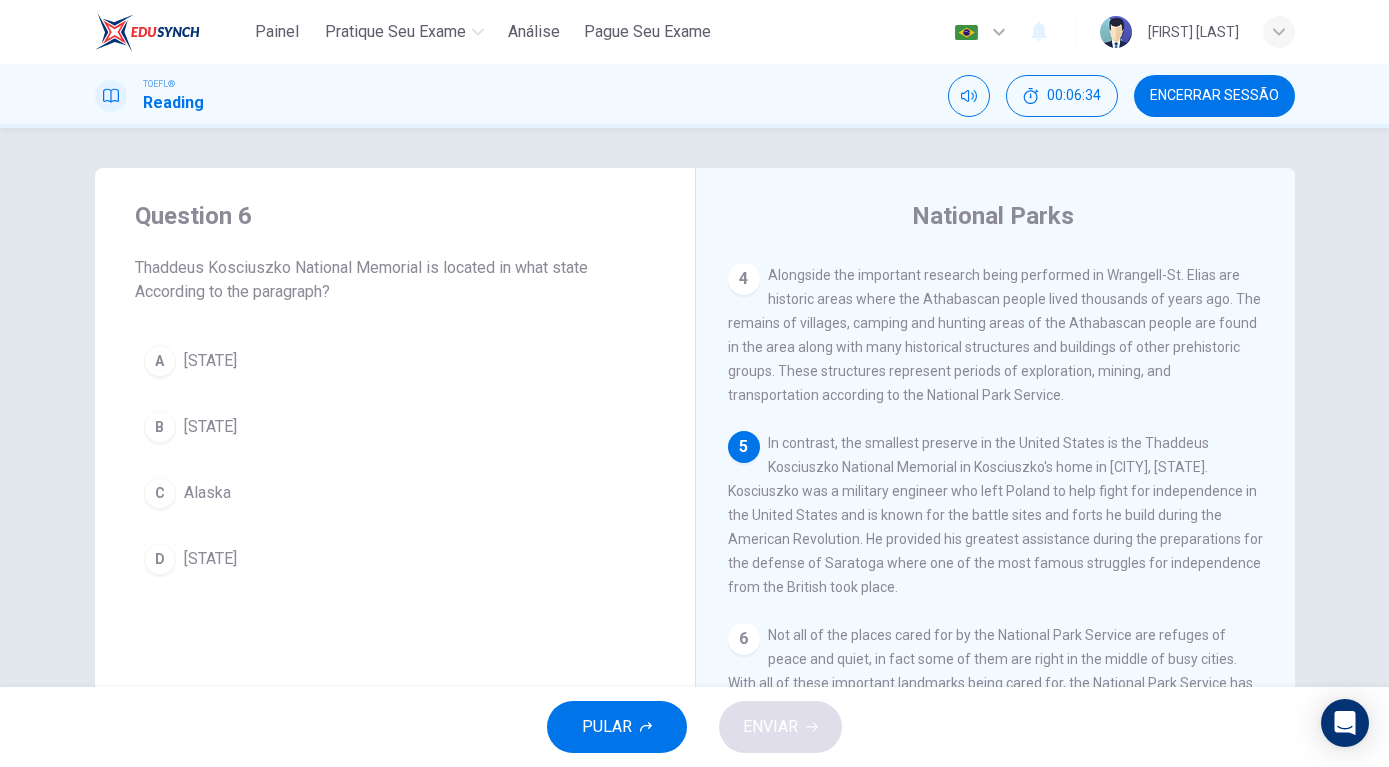 scroll, scrollTop: 546, scrollLeft: 0, axis: vertical 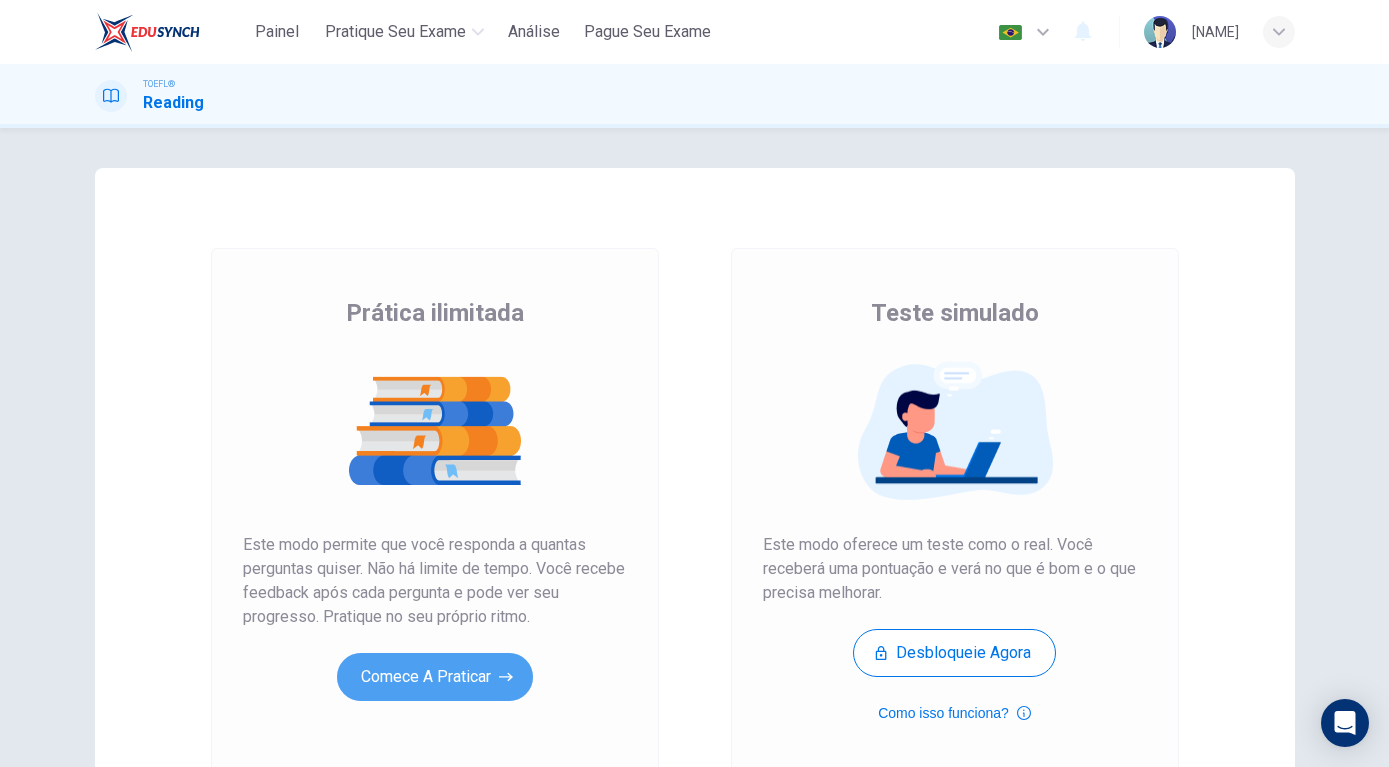 click on "Comece a praticar" at bounding box center [435, 677] 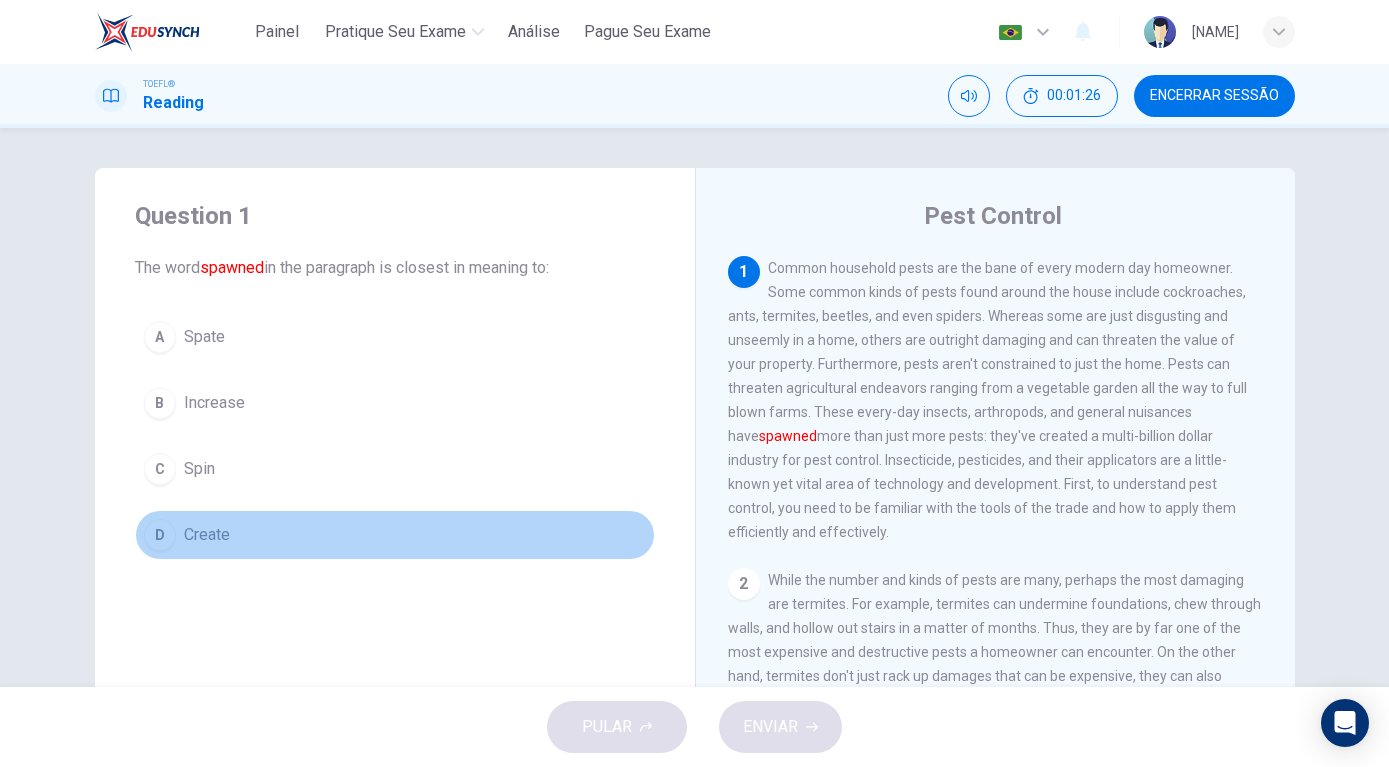 click on "D" at bounding box center (160, 535) 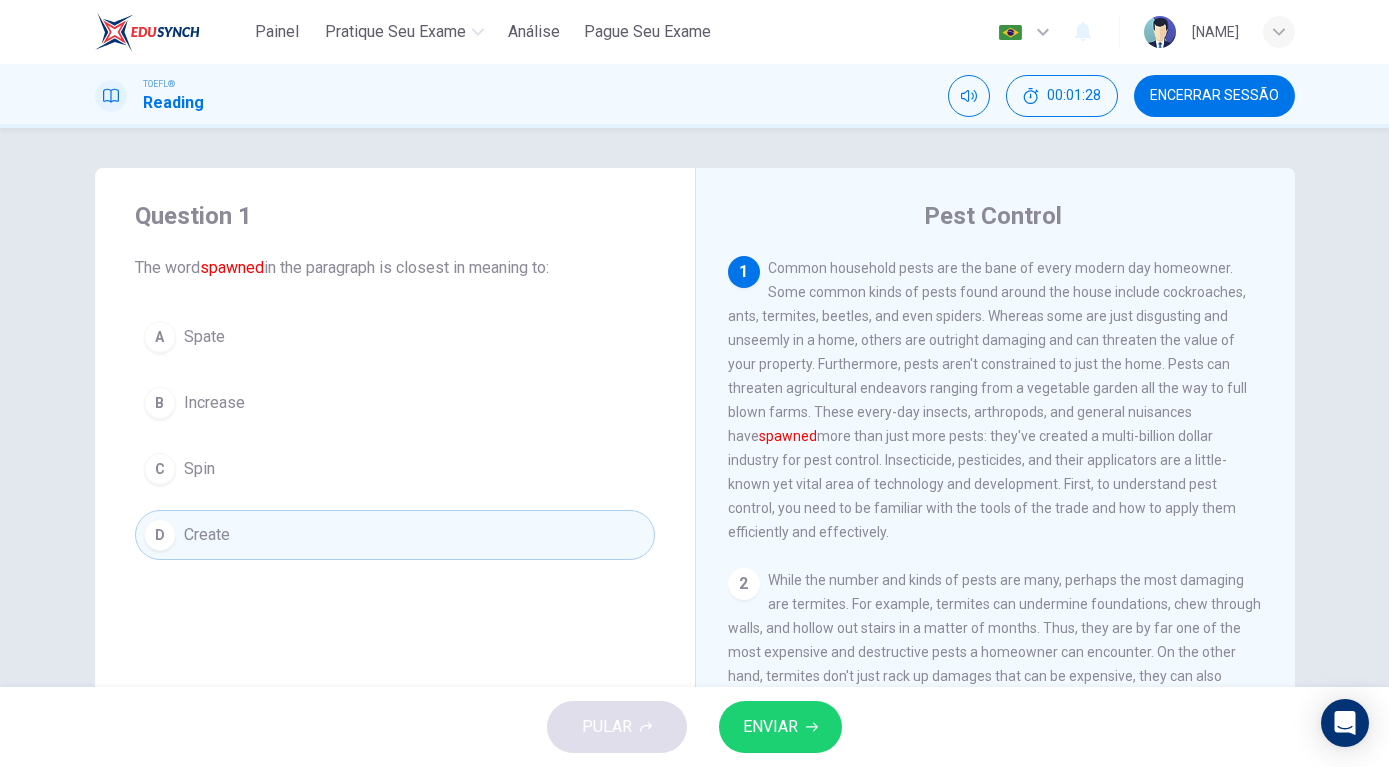 click on "ENVIAR" at bounding box center (770, 727) 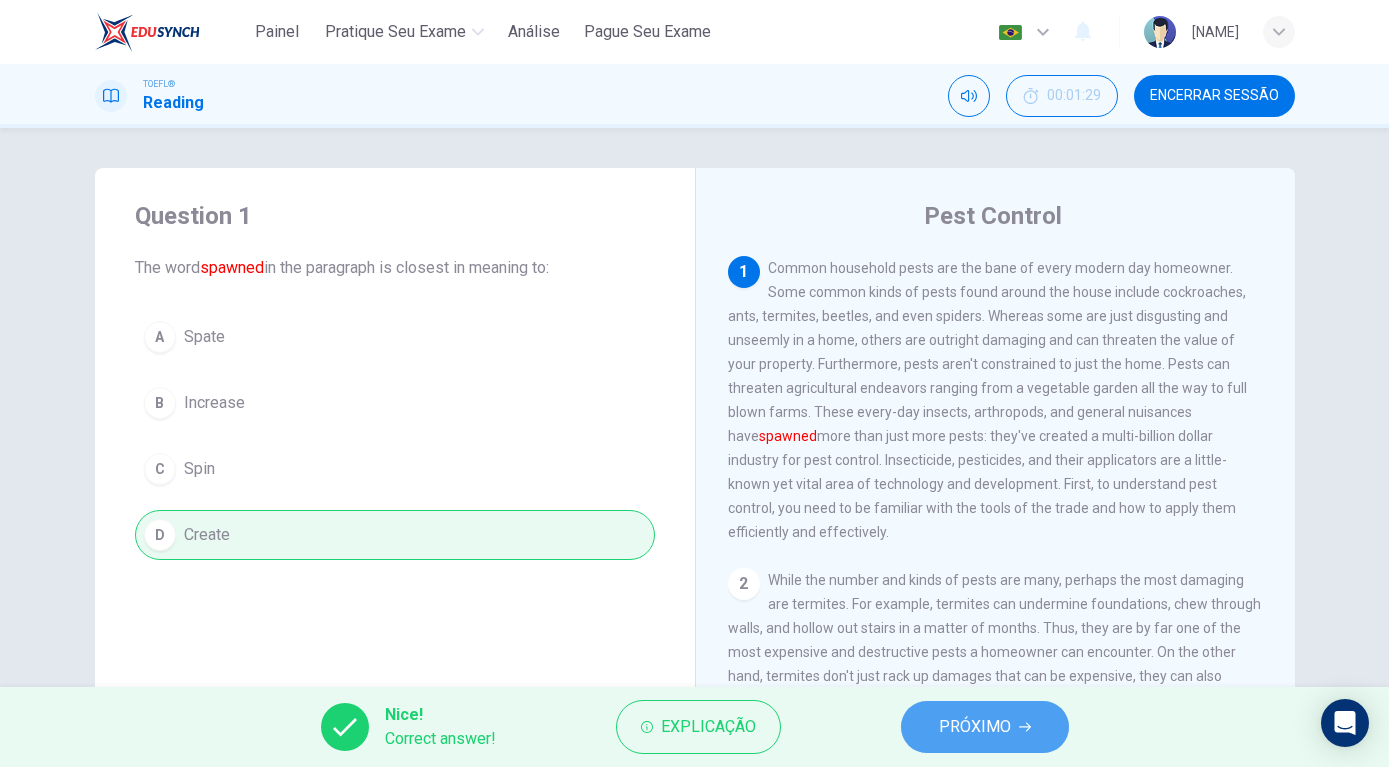 click on "PRÓXIMO" at bounding box center (975, 727) 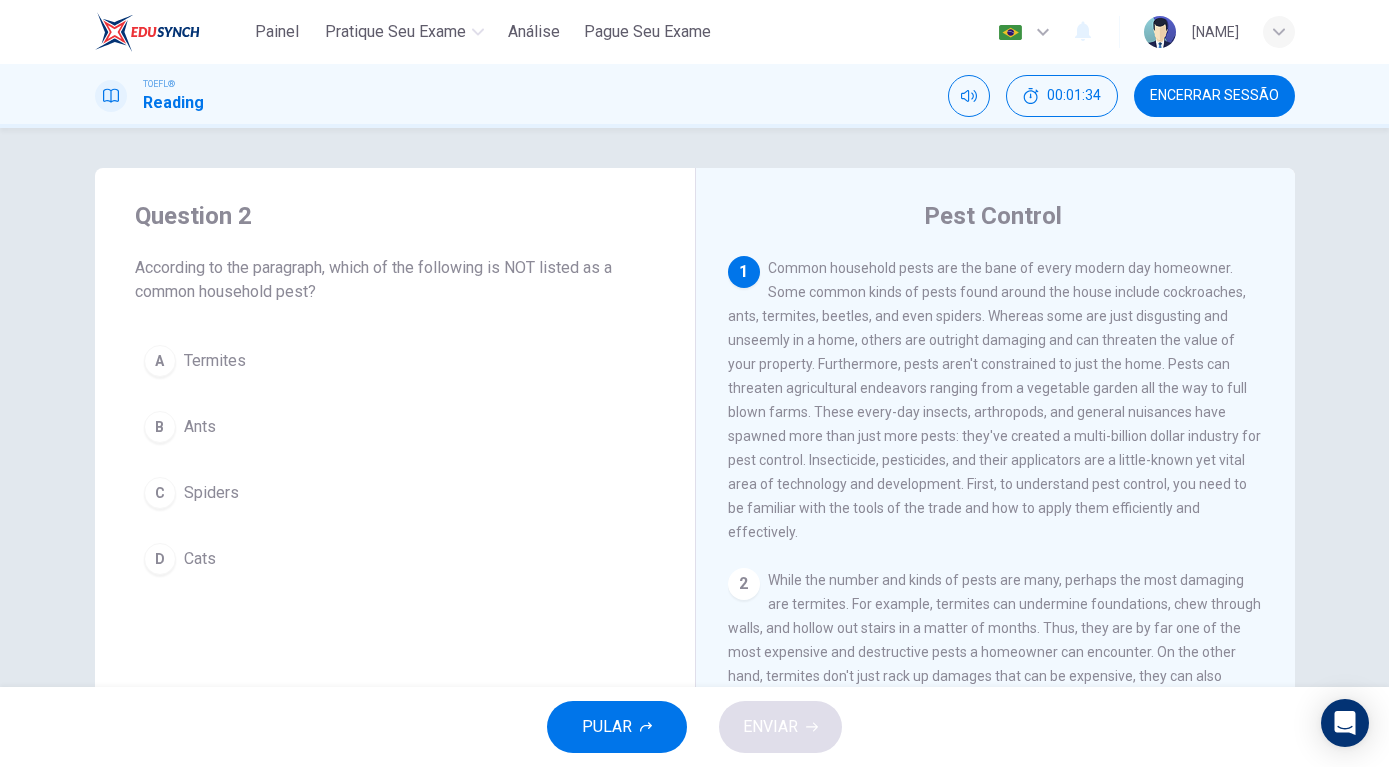 click on "D" at bounding box center (160, 559) 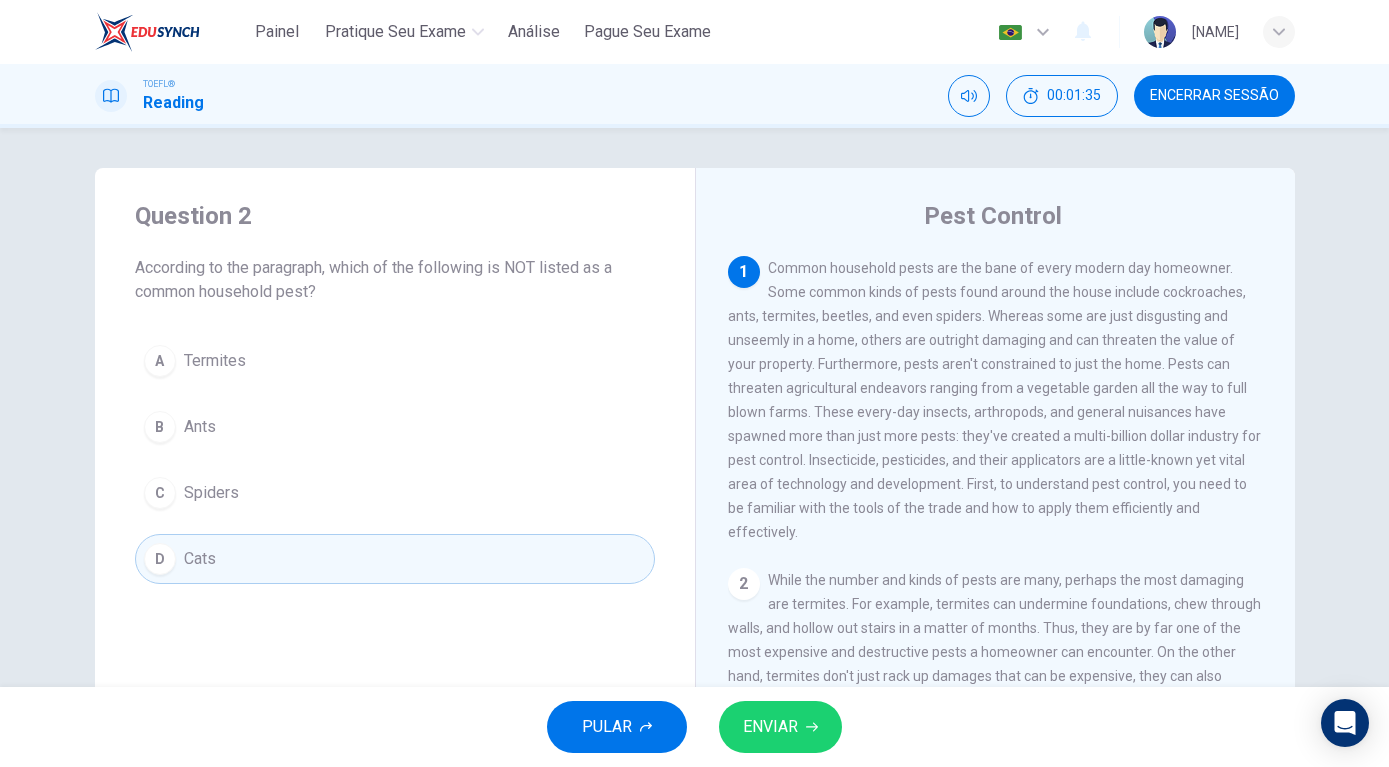 click 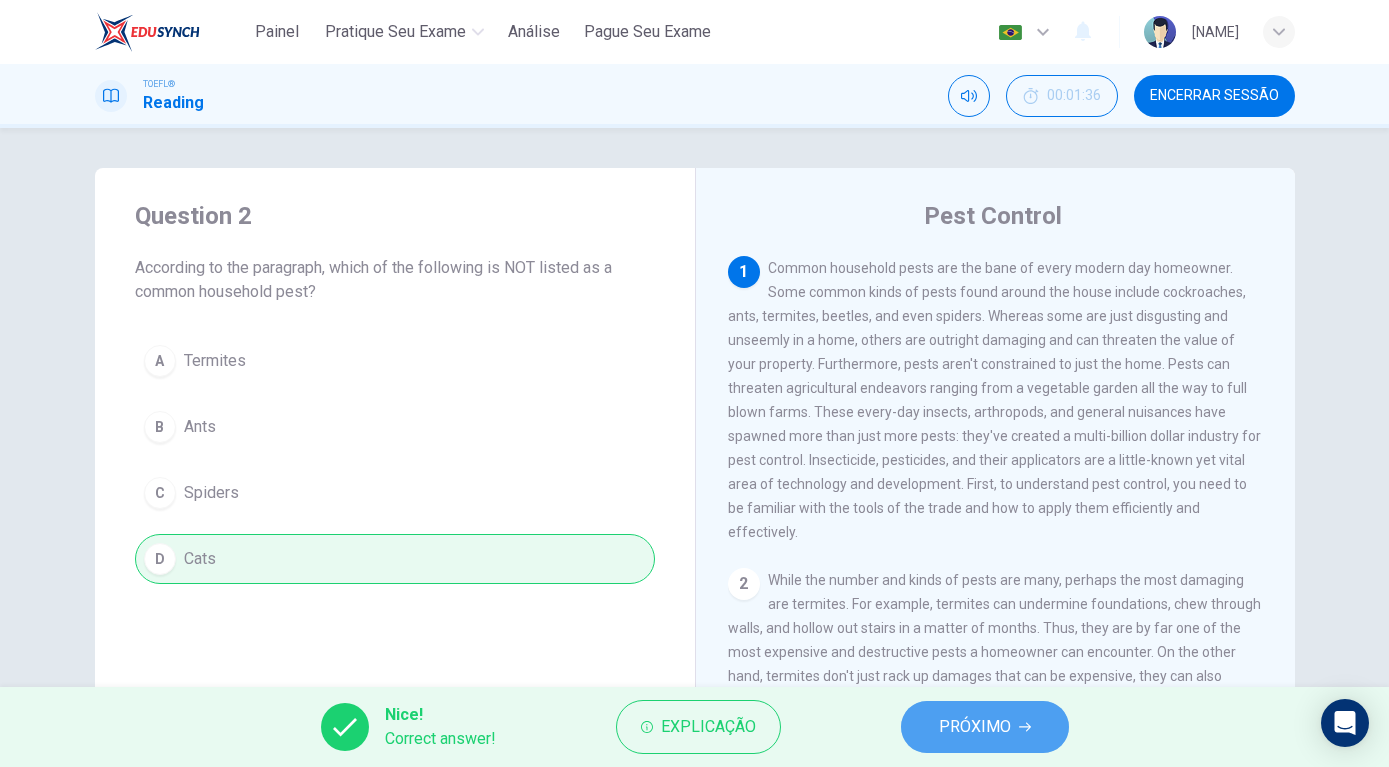 click on "PRÓXIMO" at bounding box center [985, 727] 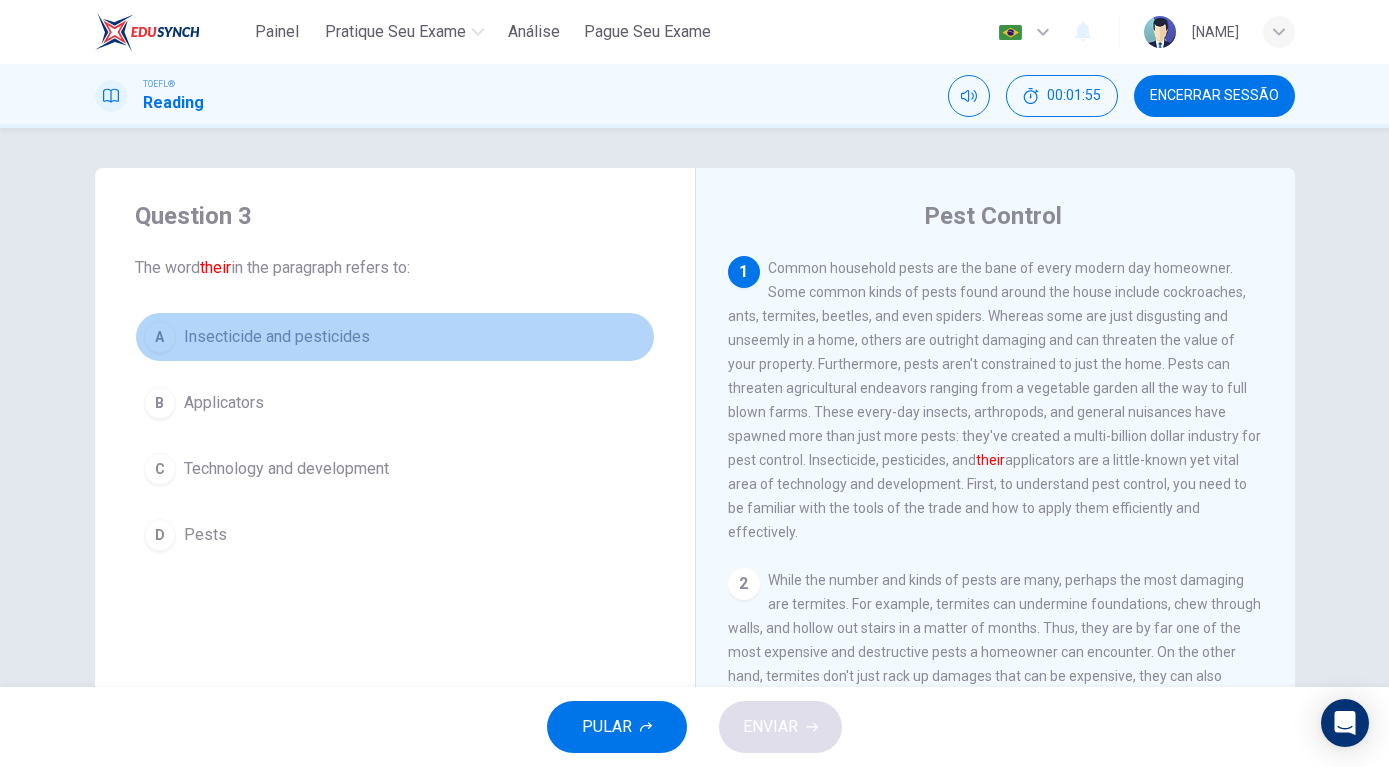 click on "A" at bounding box center [160, 337] 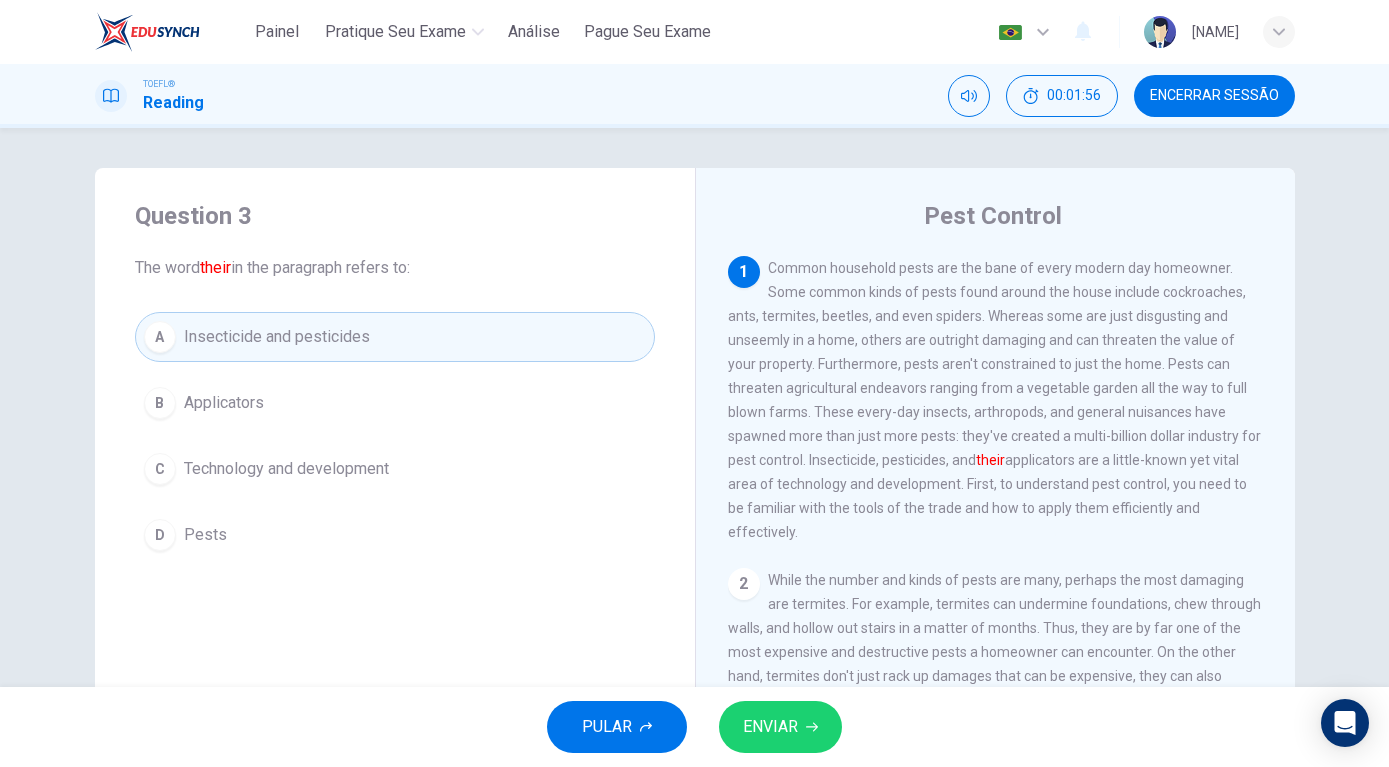 click on "ENVIAR" at bounding box center [770, 727] 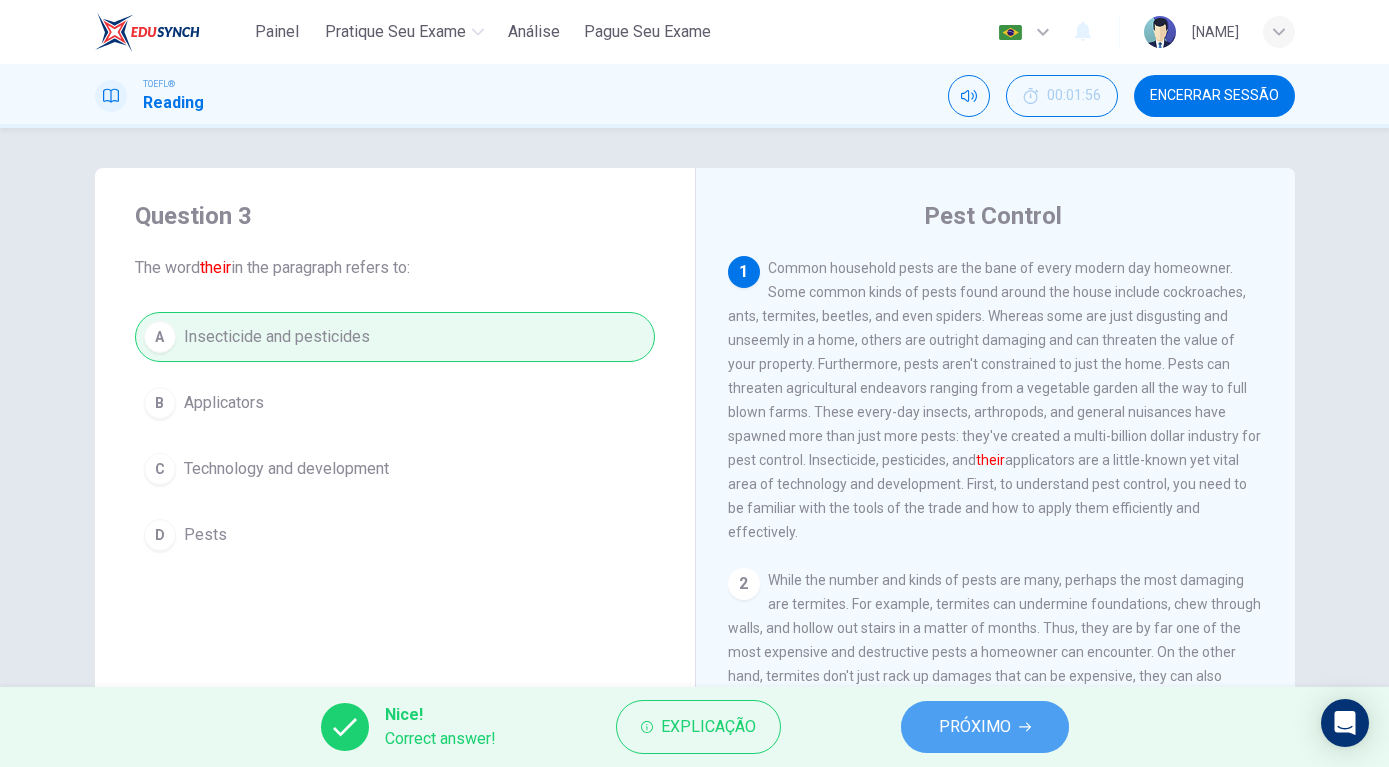 click 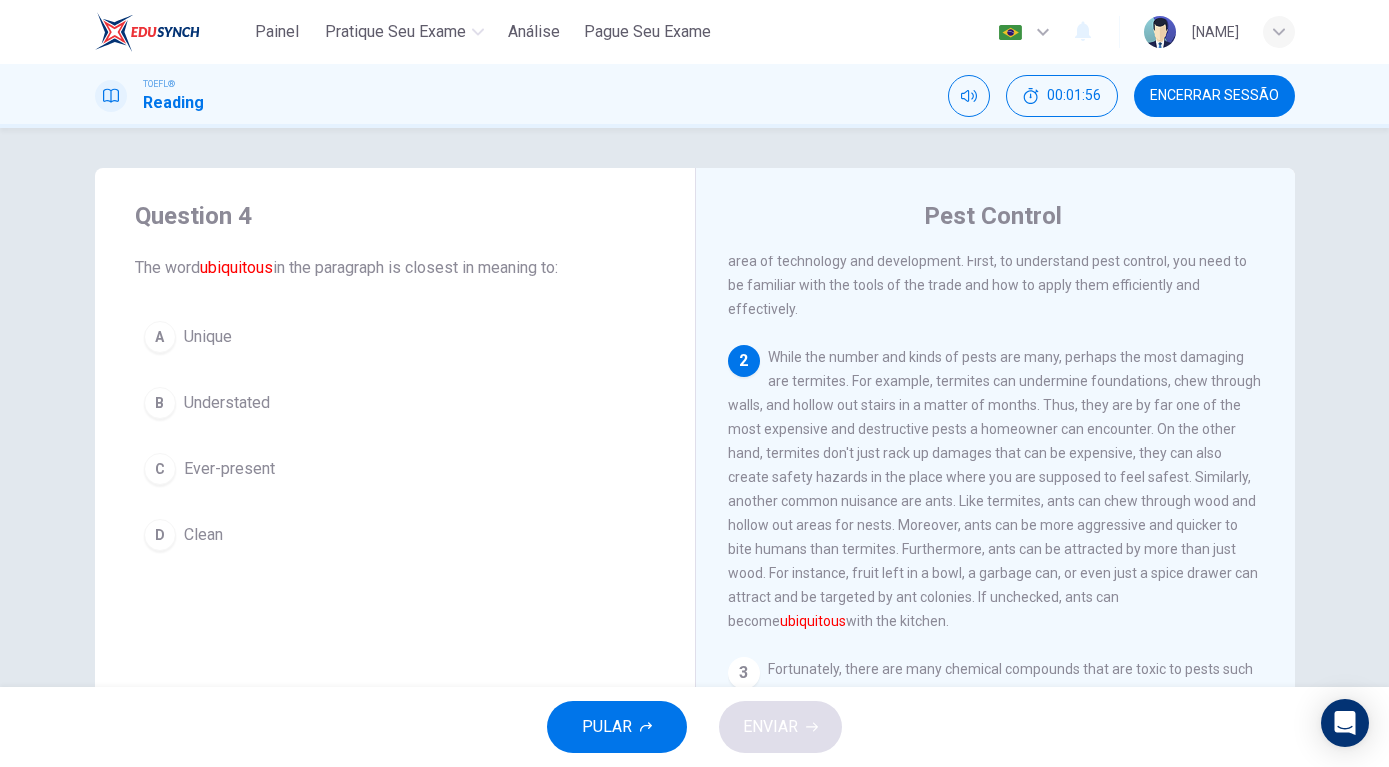 scroll, scrollTop: 224, scrollLeft: 0, axis: vertical 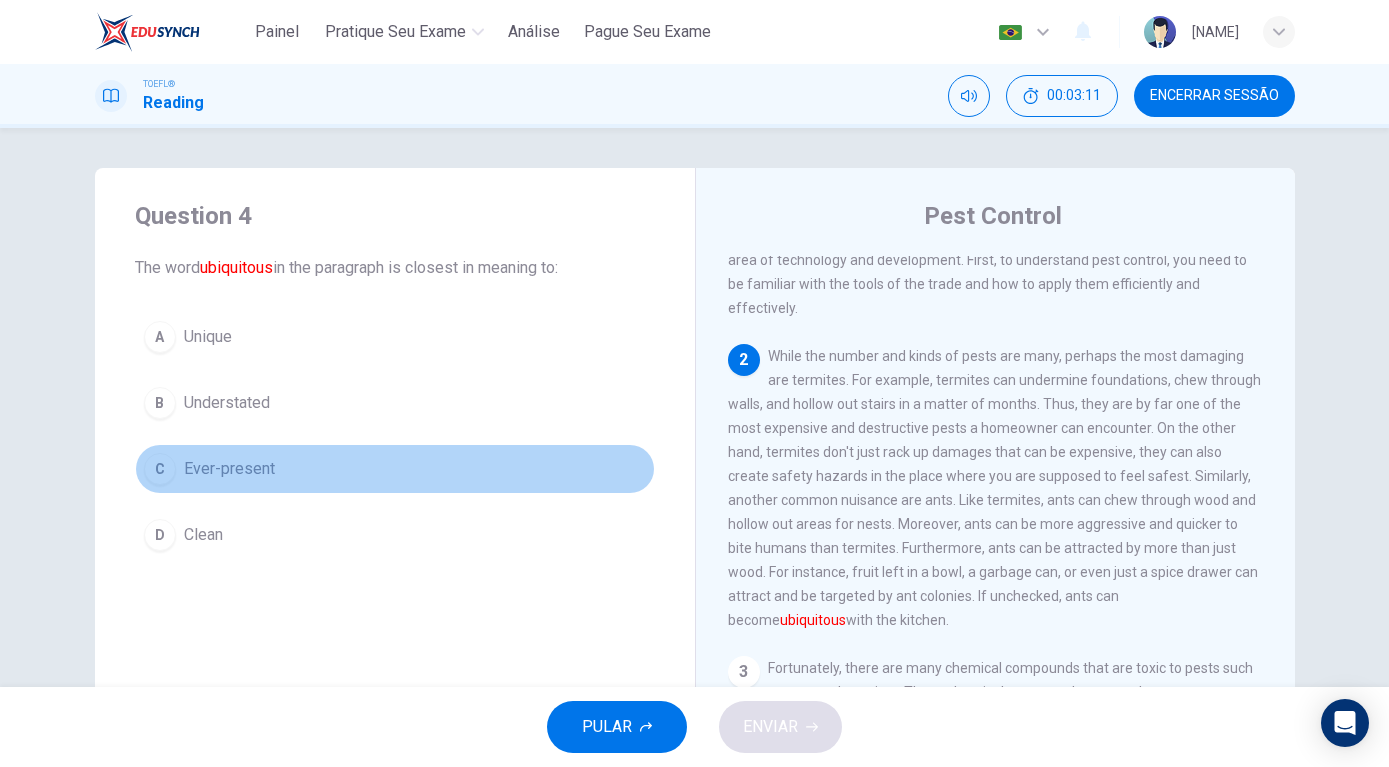 click on "C" at bounding box center (160, 469) 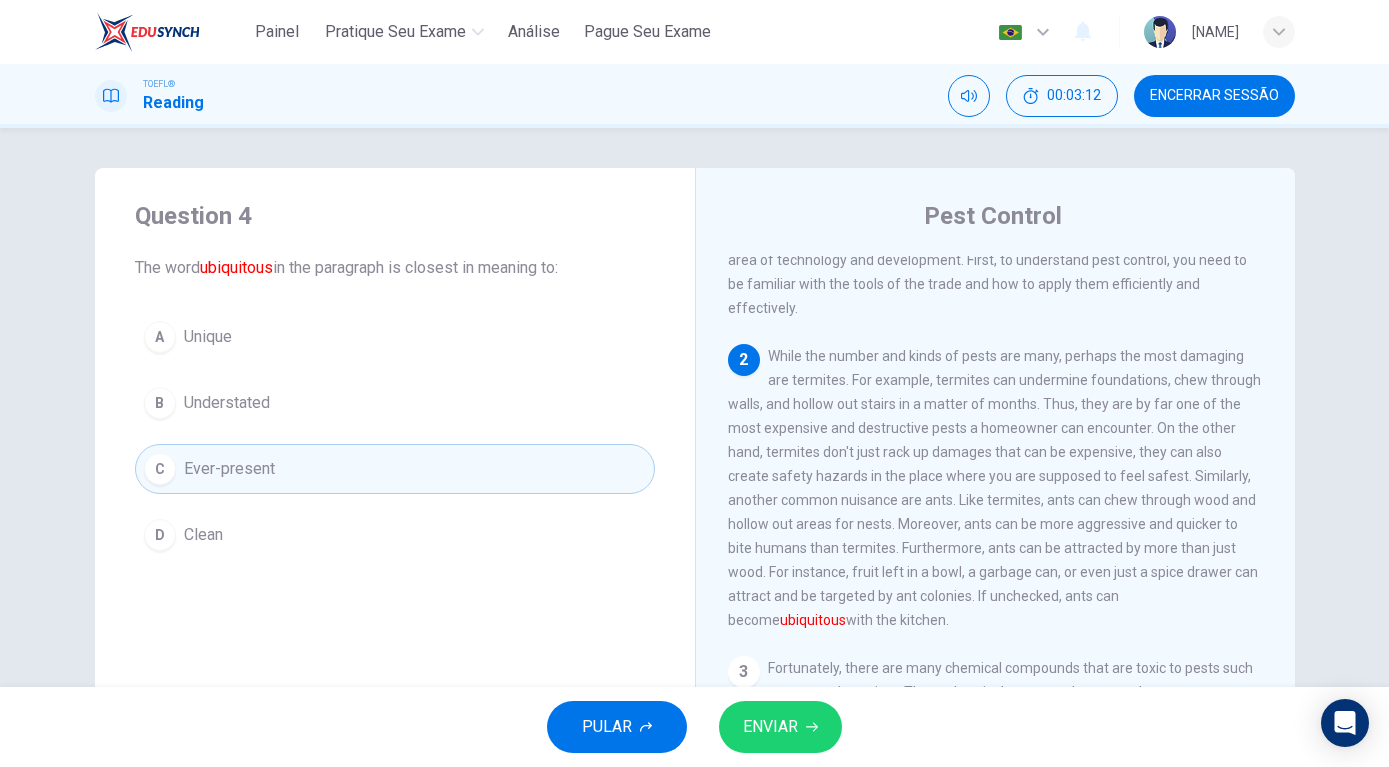 click on "ENVIAR" at bounding box center (770, 727) 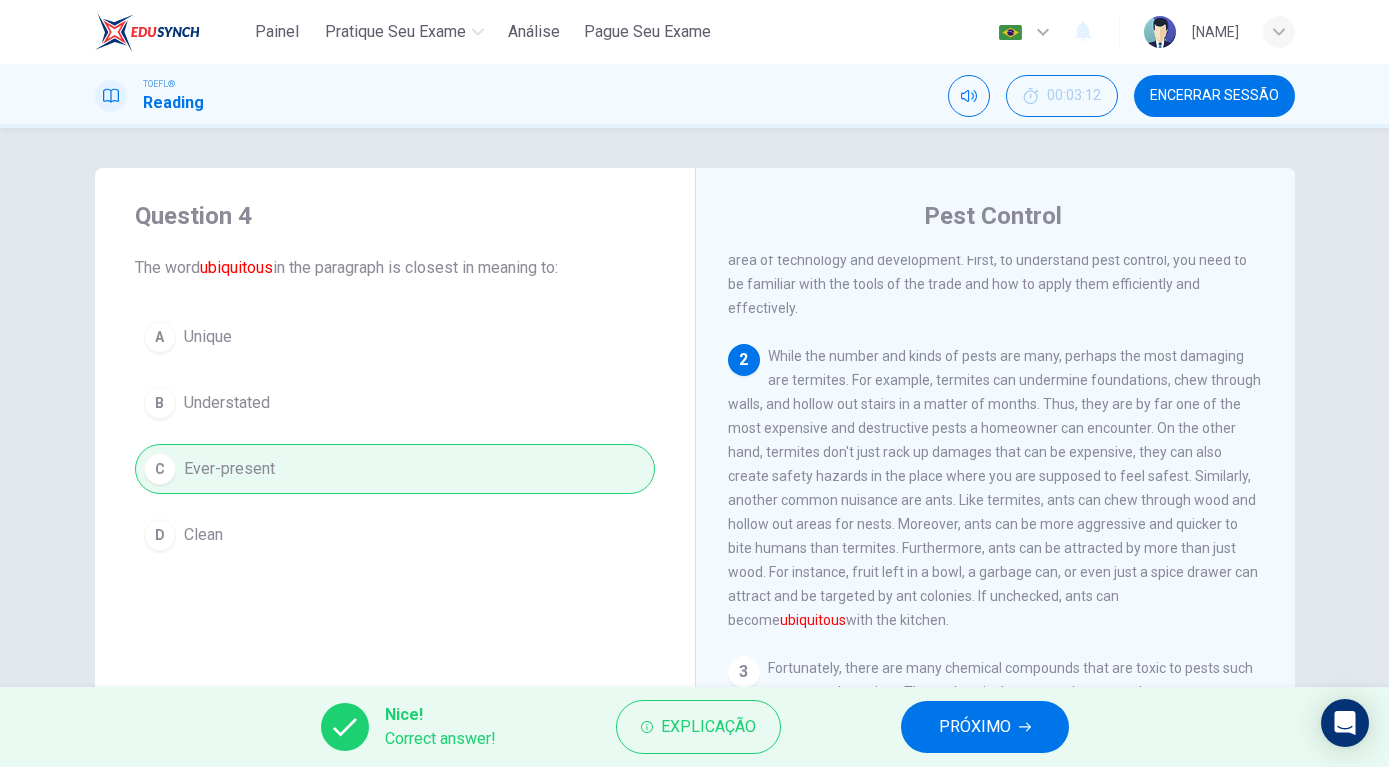 click on "PRÓXIMO" at bounding box center (985, 727) 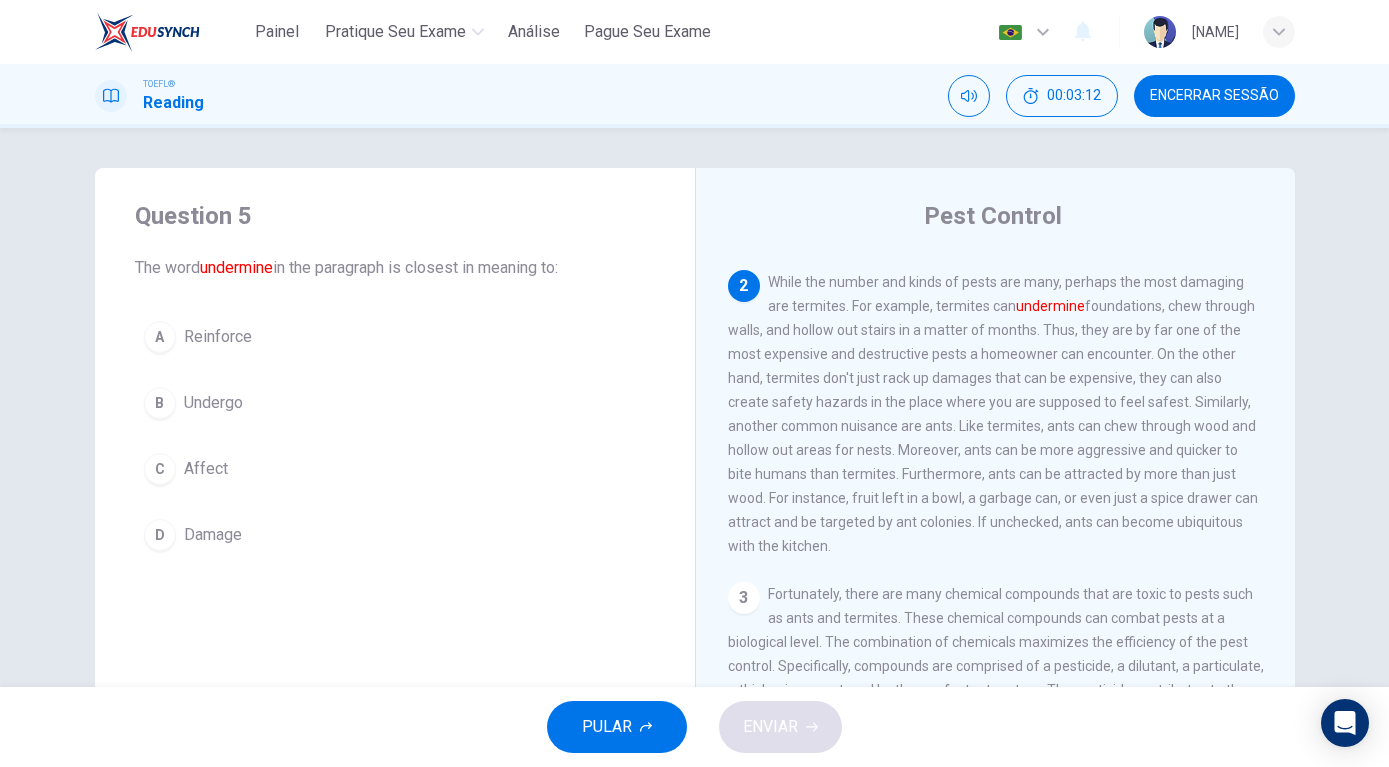 scroll, scrollTop: 299, scrollLeft: 0, axis: vertical 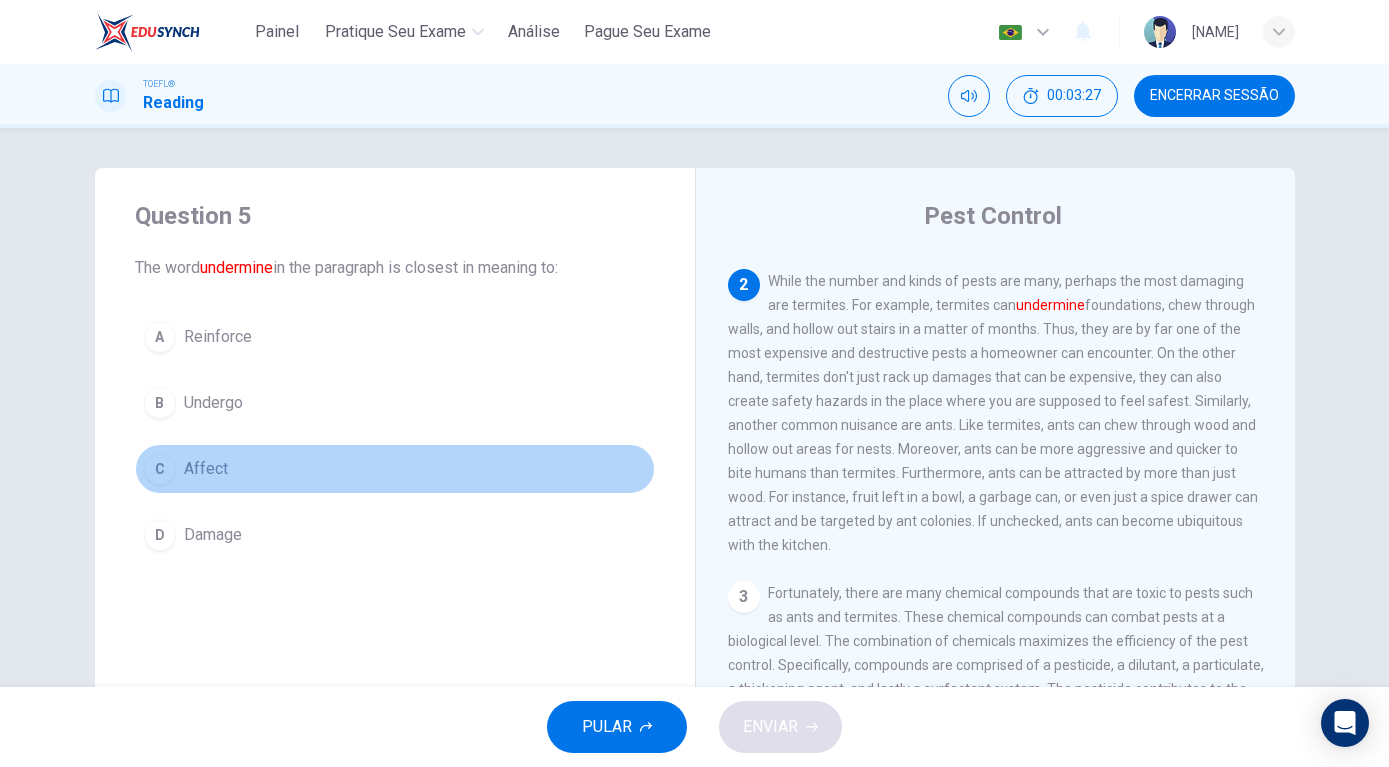 click on "C" at bounding box center (160, 469) 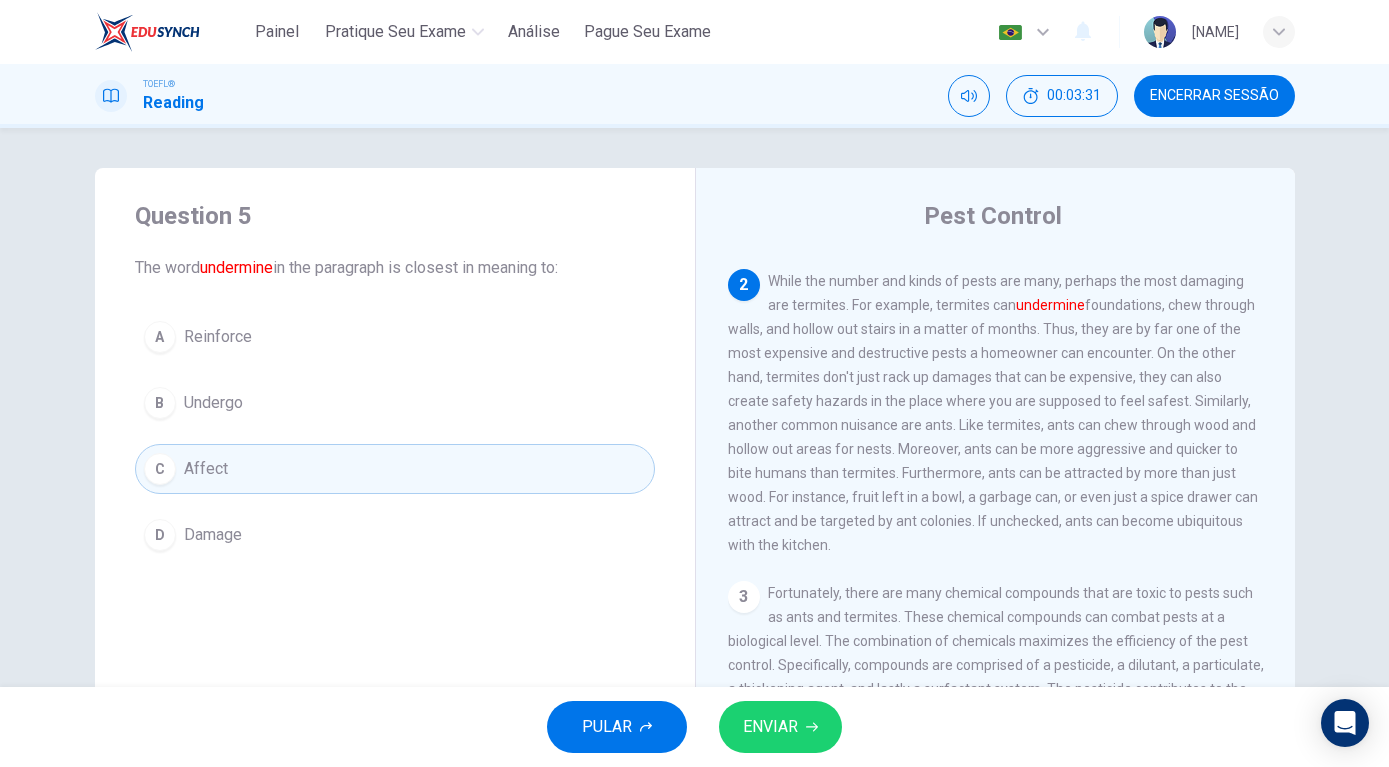 click on "D" at bounding box center (160, 535) 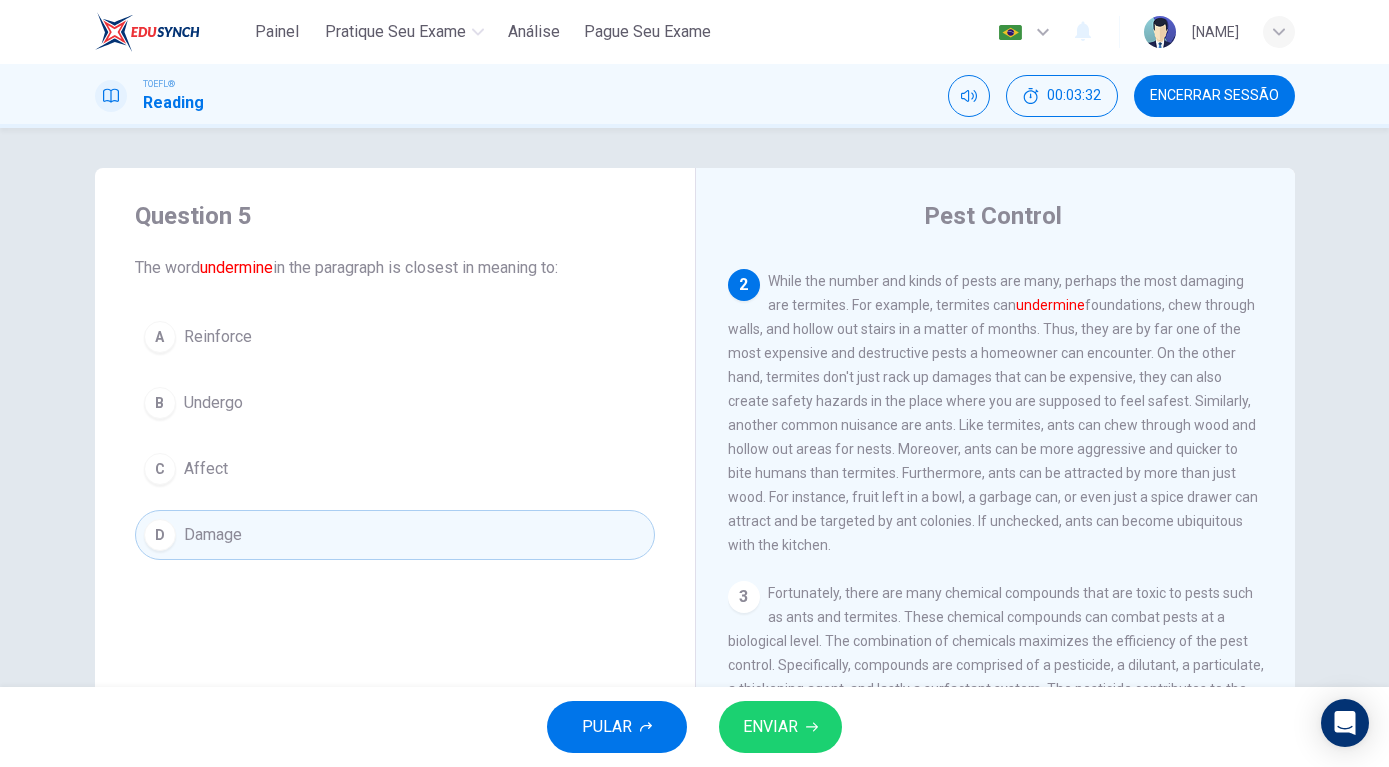 click on "ENVIAR" at bounding box center [770, 727] 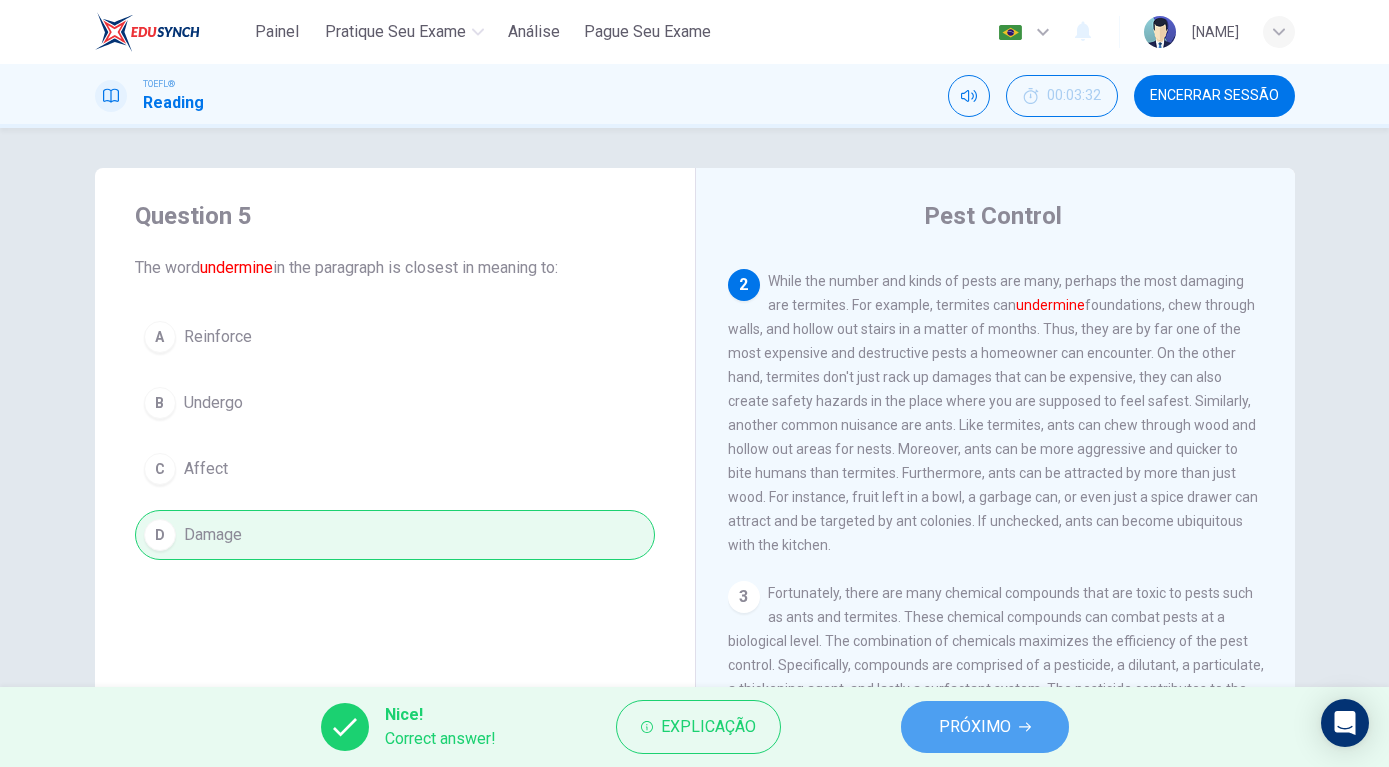 click on "PRÓXIMO" at bounding box center [985, 727] 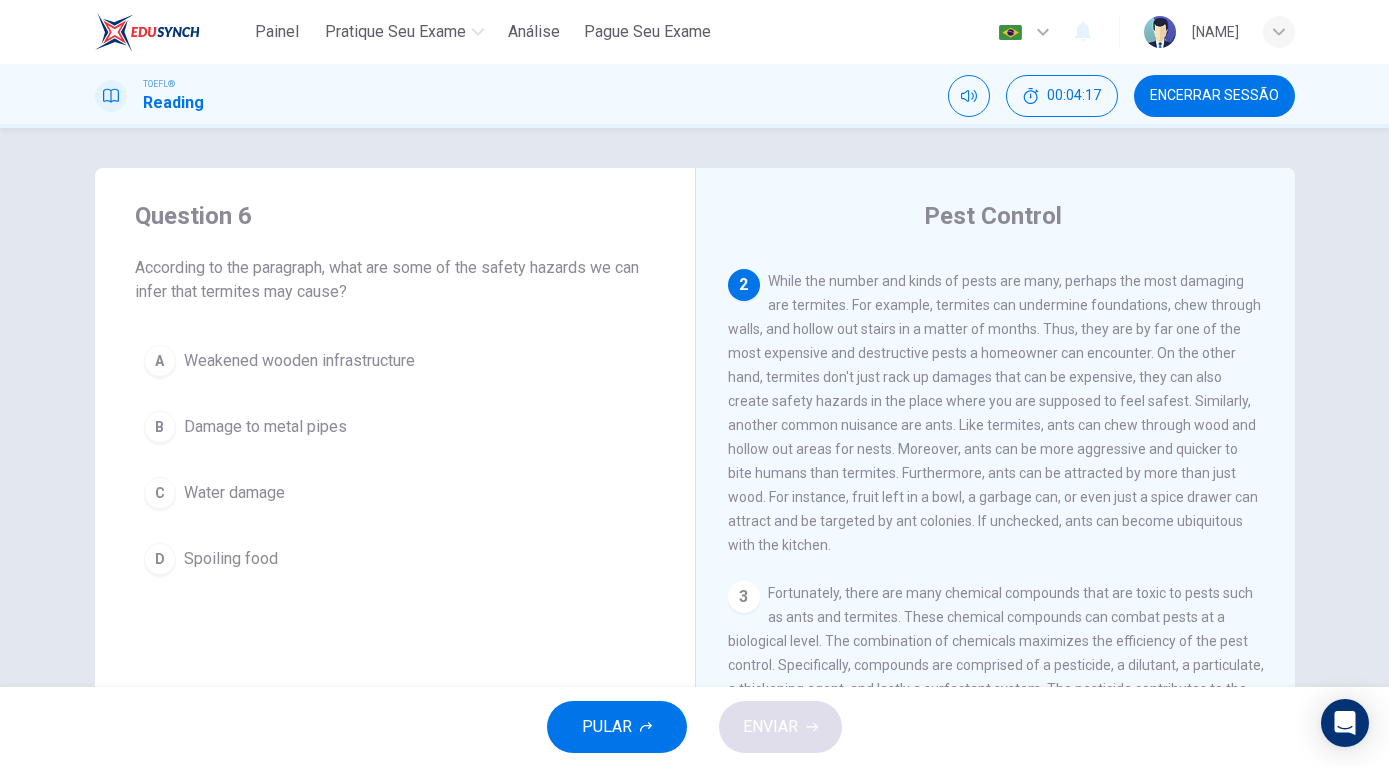 click on "A" at bounding box center [160, 361] 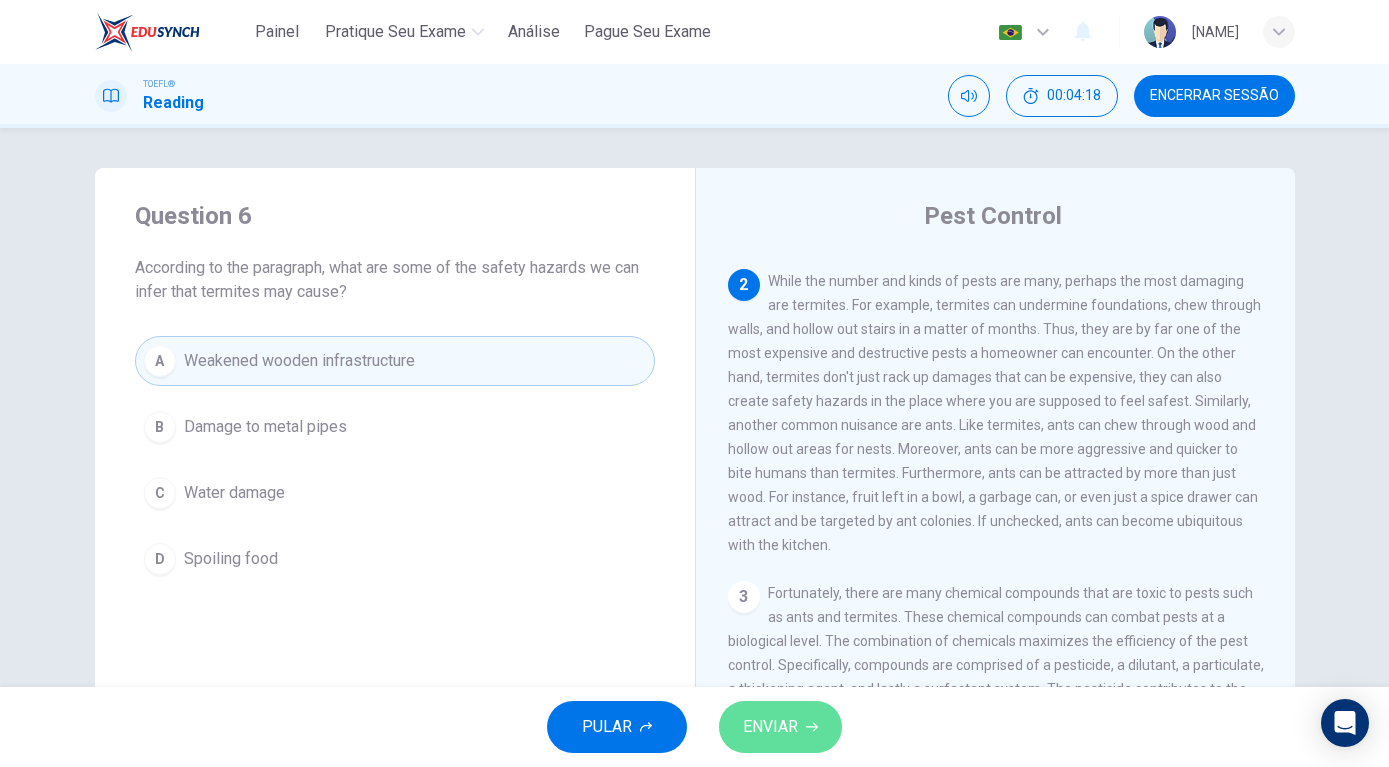 click on "ENVIAR" at bounding box center (770, 727) 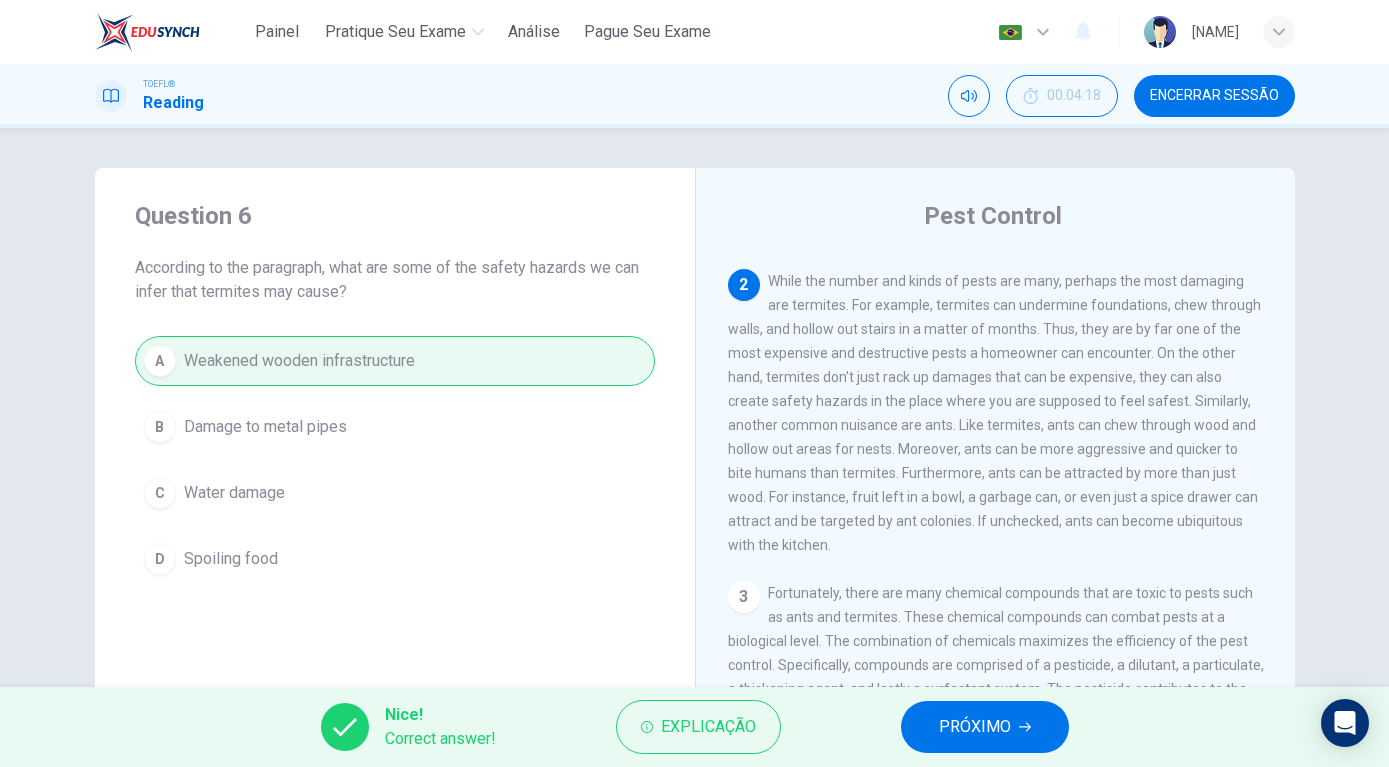 click on "PRÓXIMO" at bounding box center (975, 727) 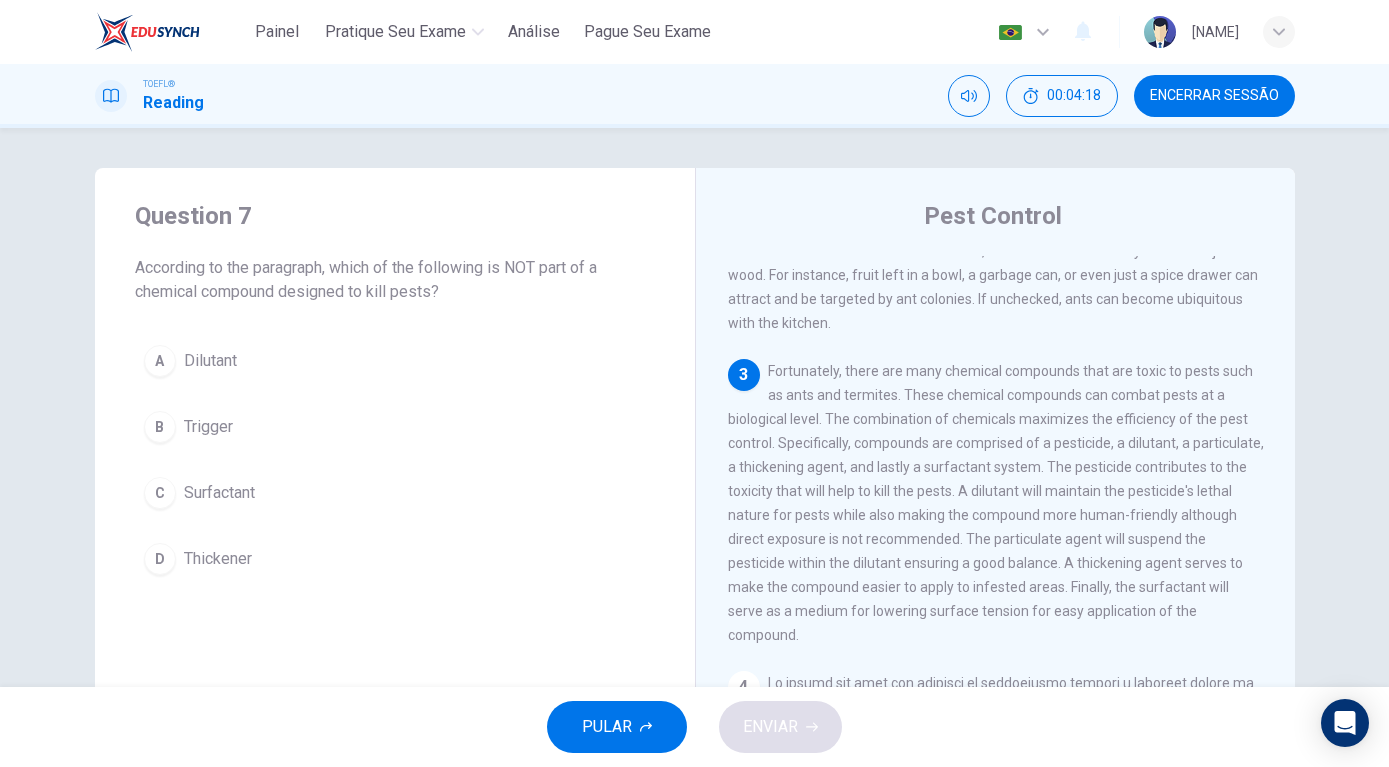 scroll, scrollTop: 523, scrollLeft: 0, axis: vertical 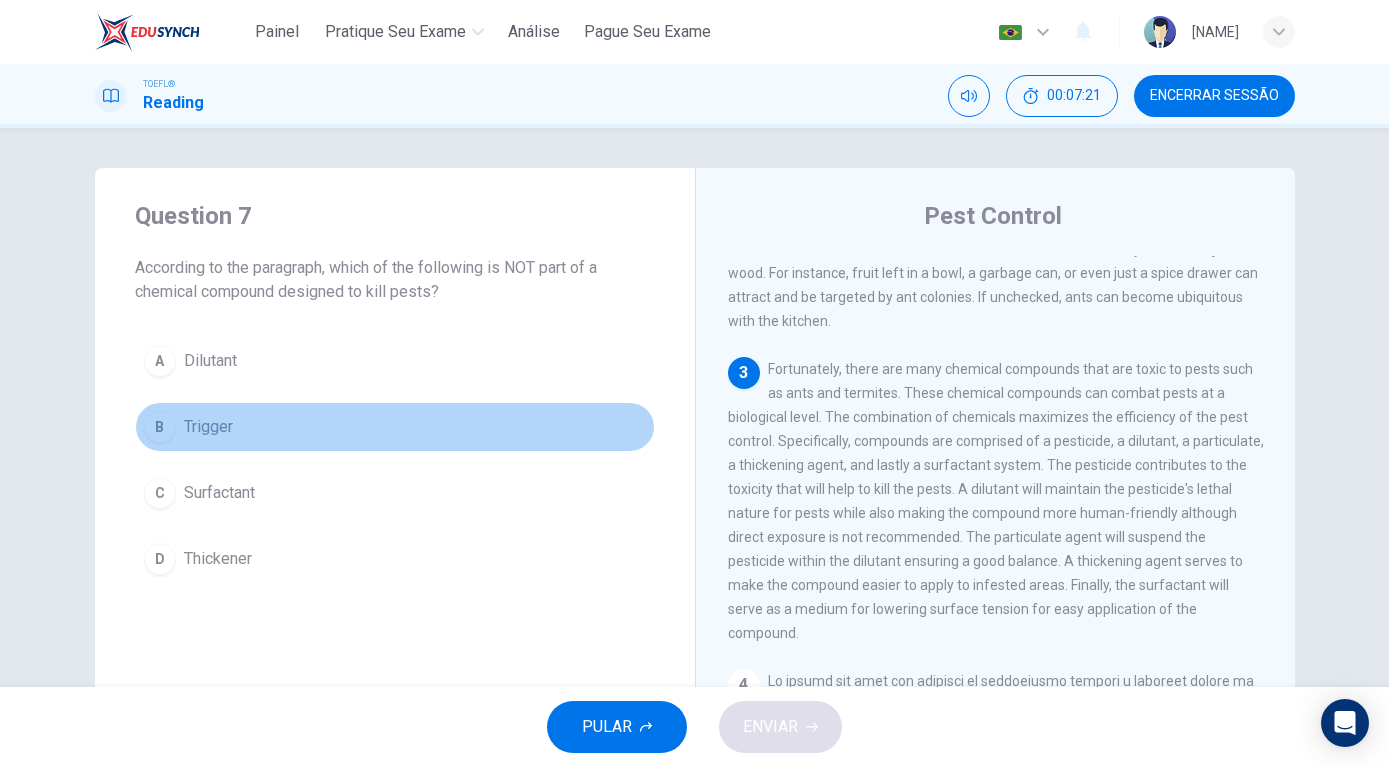 click on "B" at bounding box center (160, 427) 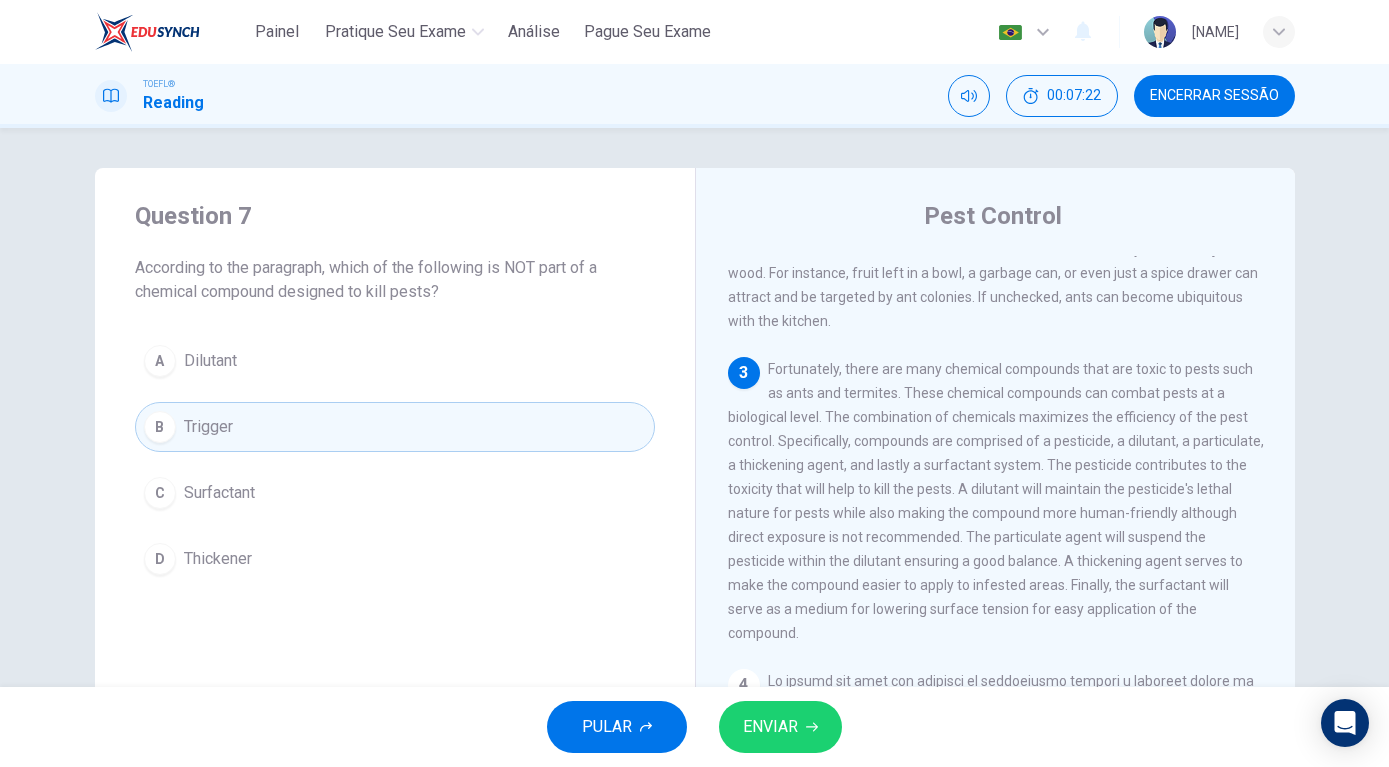 click on "ENVIAR" at bounding box center (780, 727) 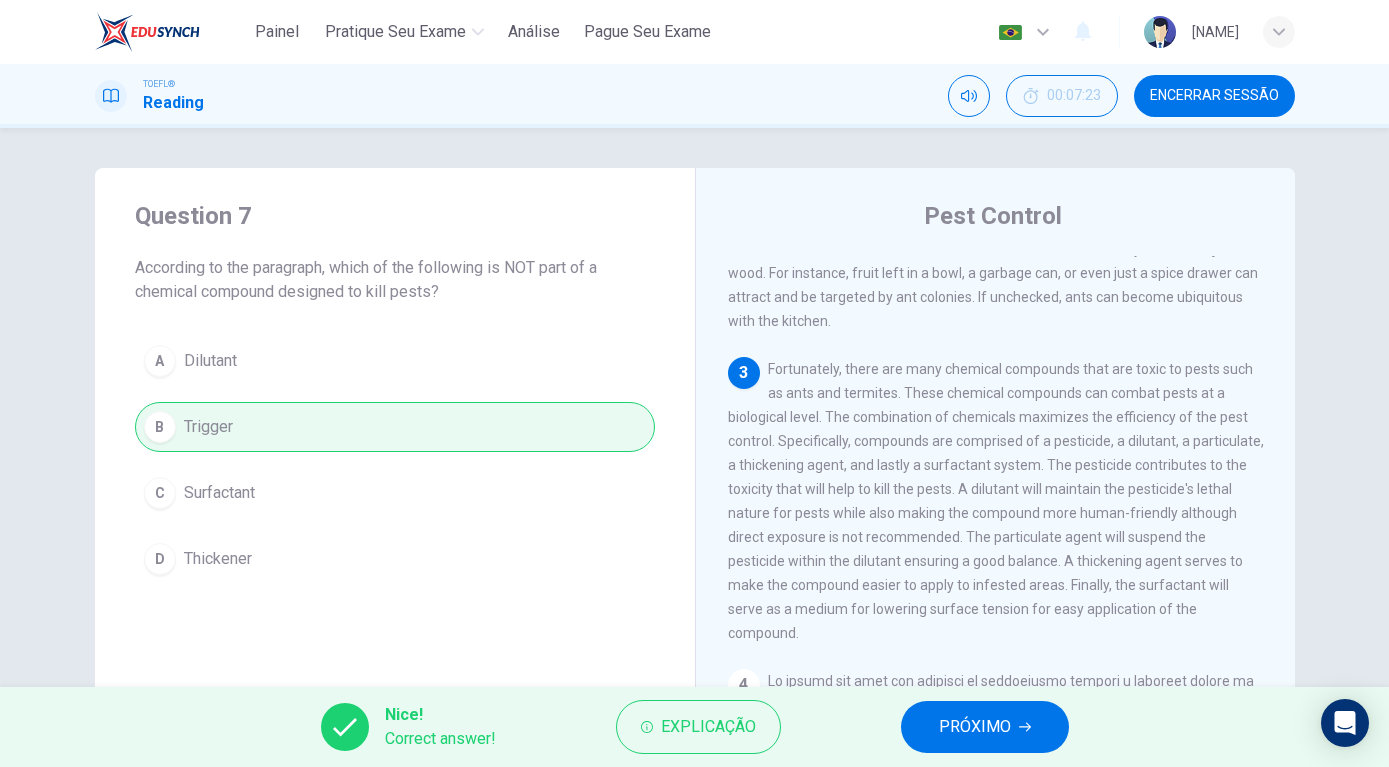 click on "PRÓXIMO" at bounding box center (985, 727) 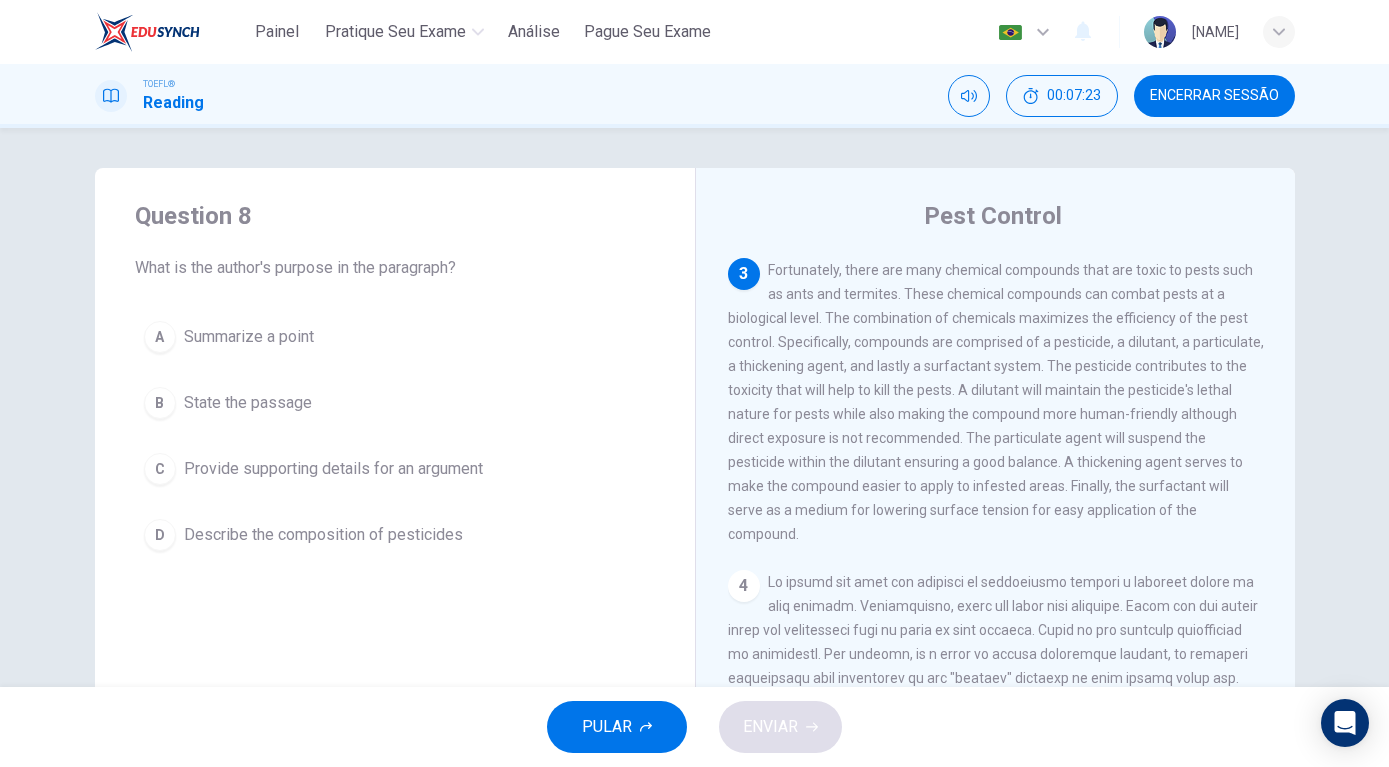 scroll, scrollTop: 623, scrollLeft: 0, axis: vertical 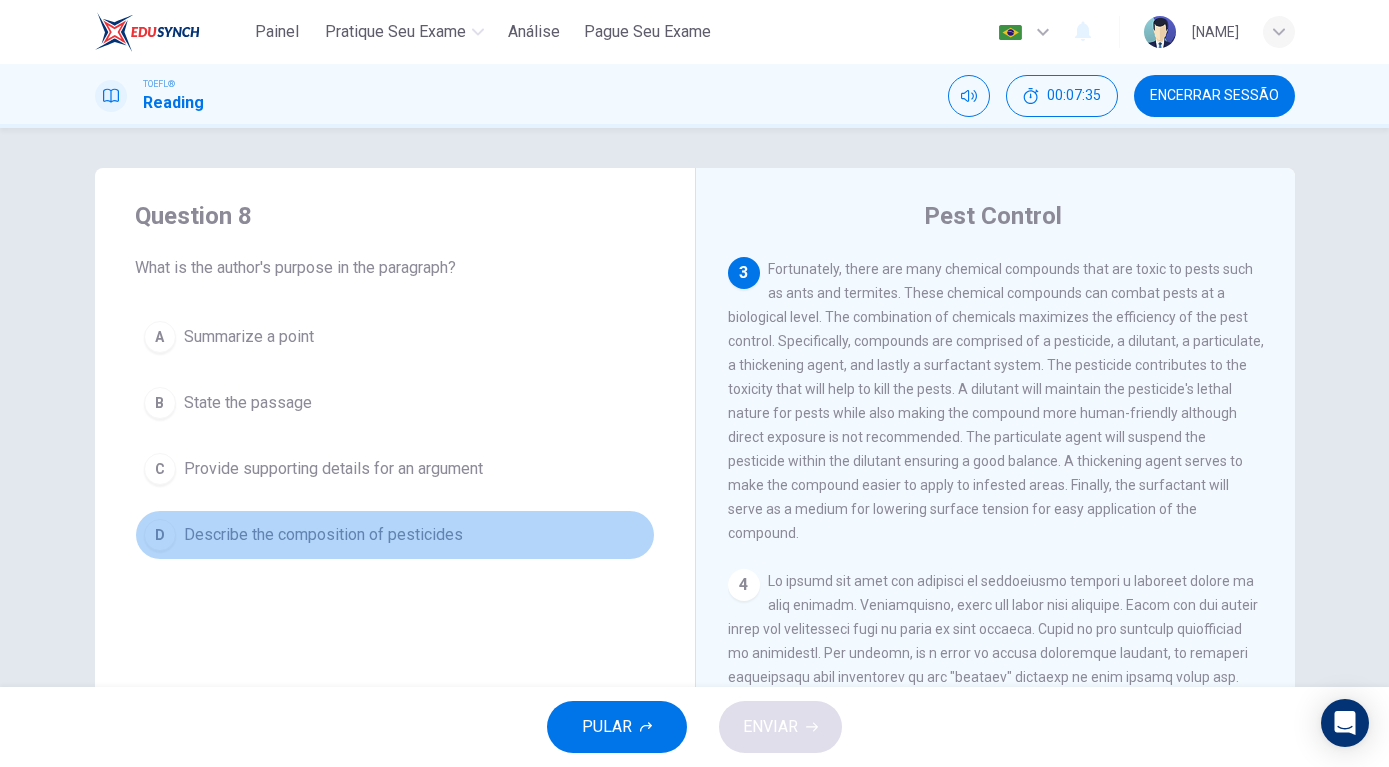 click on "D" at bounding box center (160, 535) 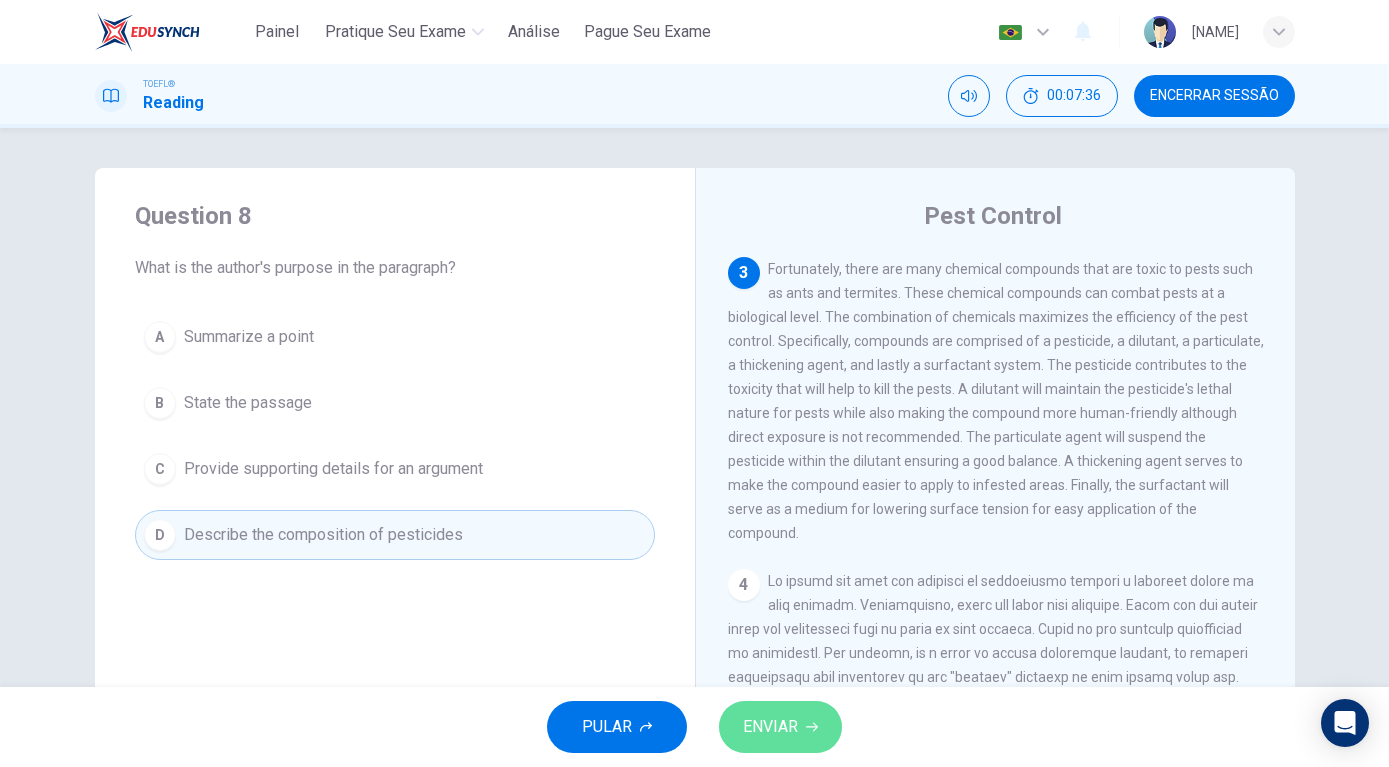 click on "ENVIAR" at bounding box center (780, 727) 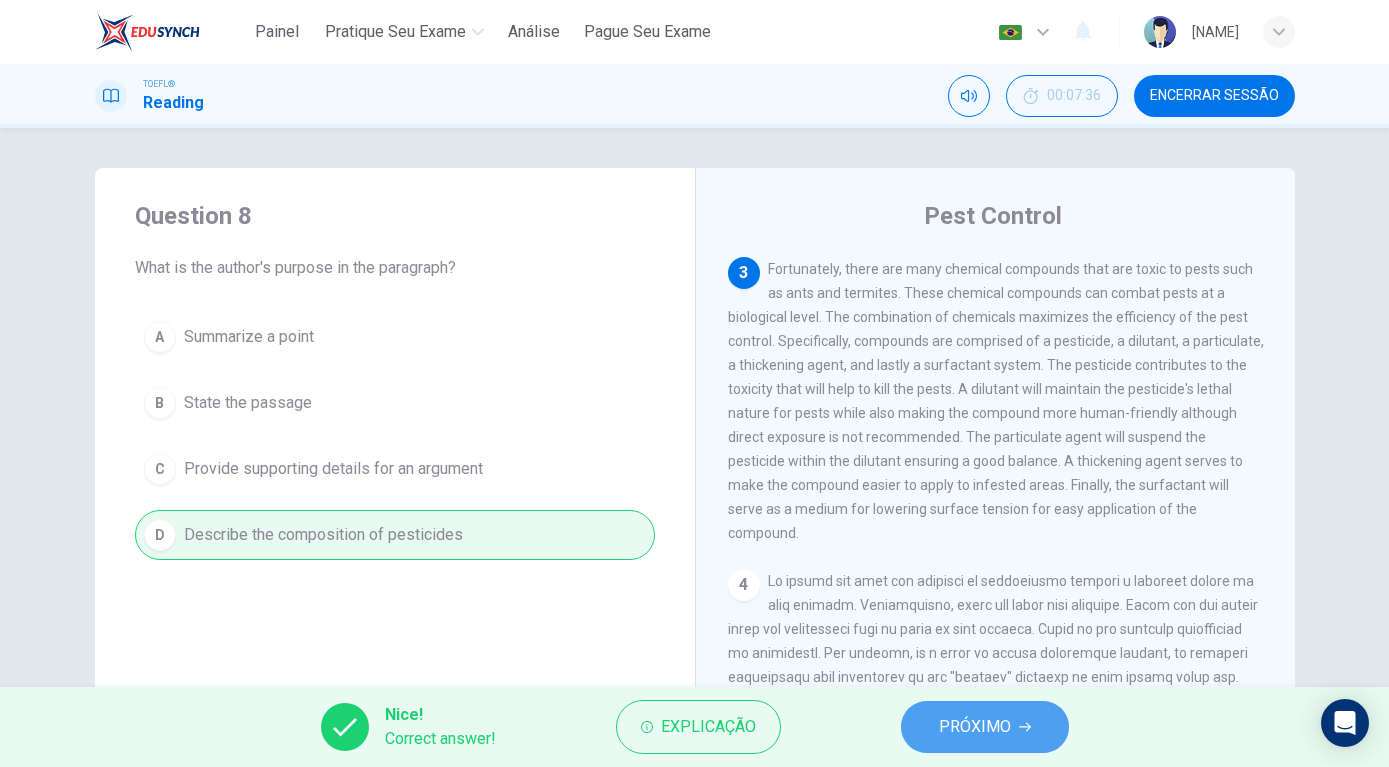 click on "PRÓXIMO" at bounding box center (975, 727) 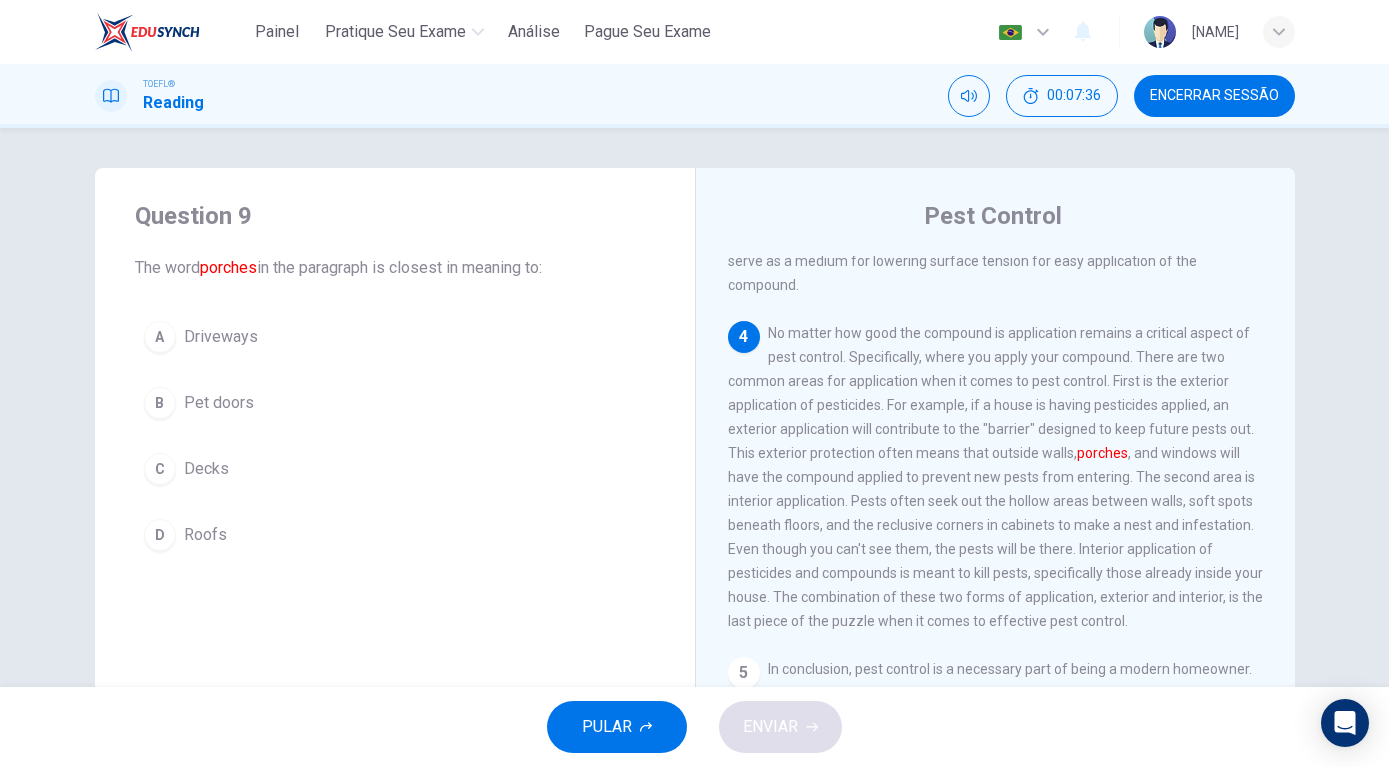 scroll, scrollTop: 872, scrollLeft: 0, axis: vertical 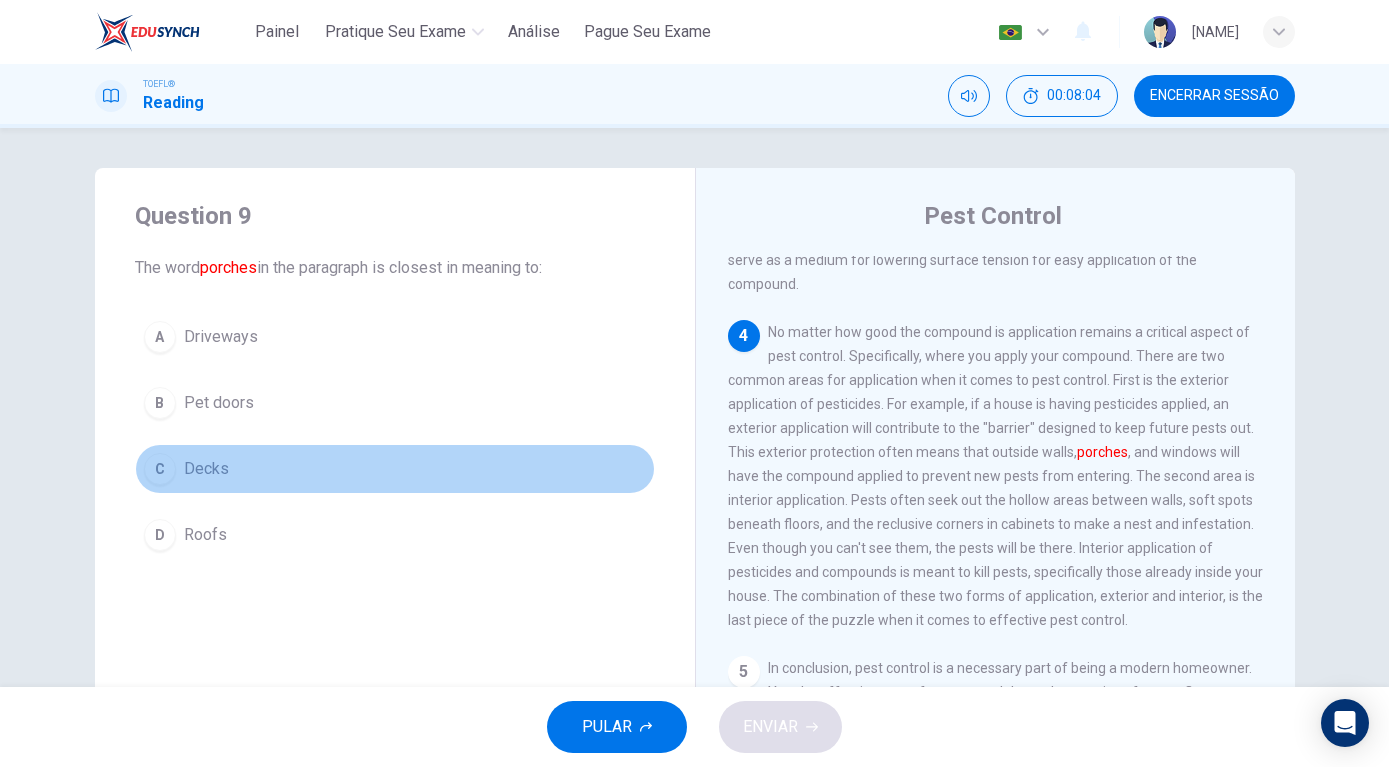 click on "C" at bounding box center [160, 469] 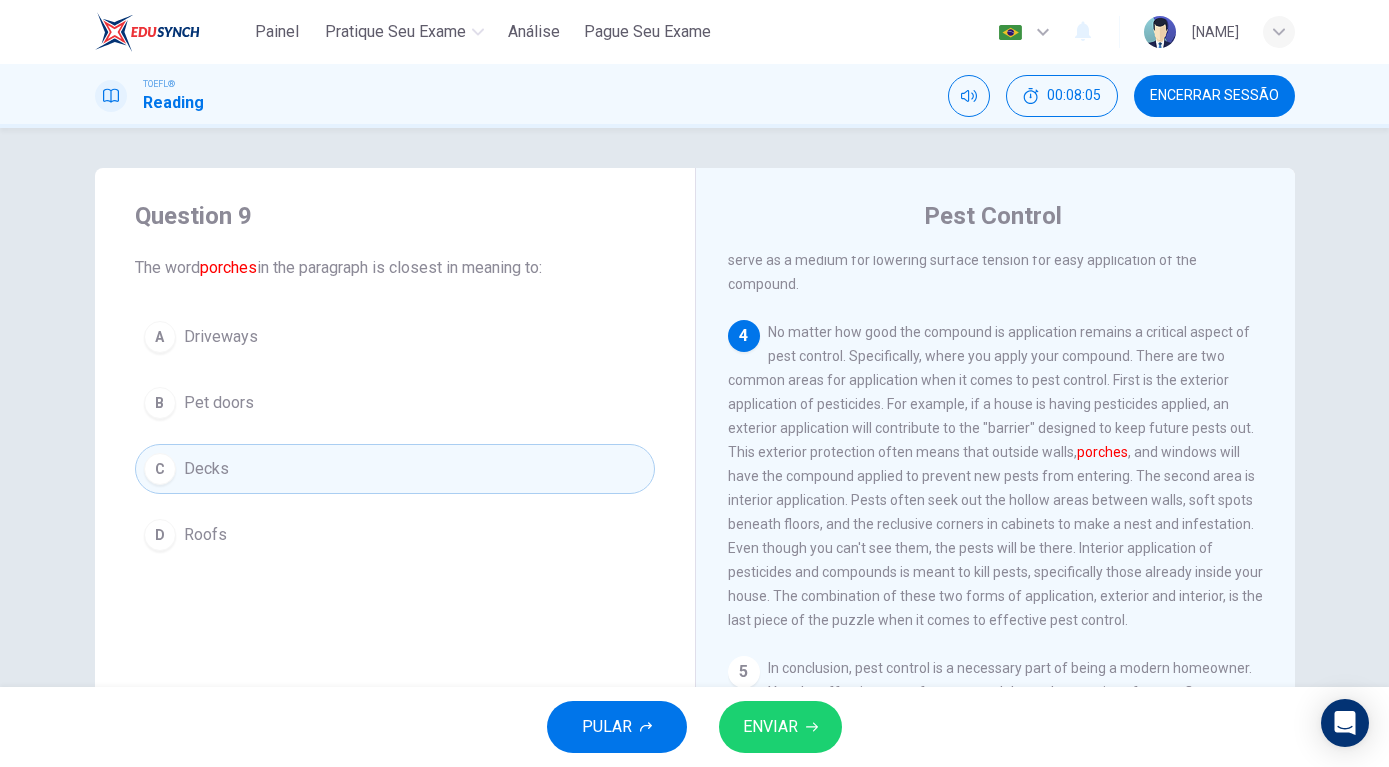 click on "ENVIAR" at bounding box center (770, 727) 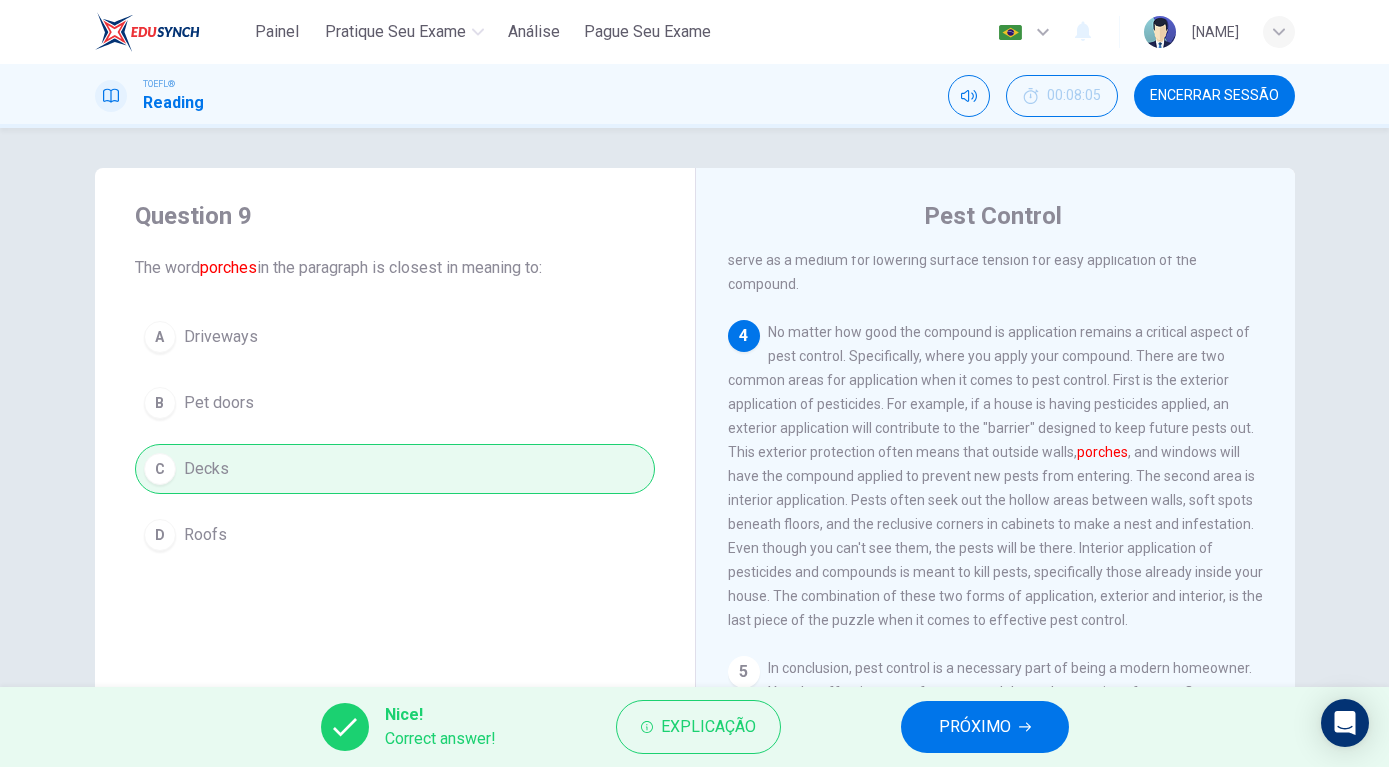 click on "PRÓXIMO" at bounding box center [975, 727] 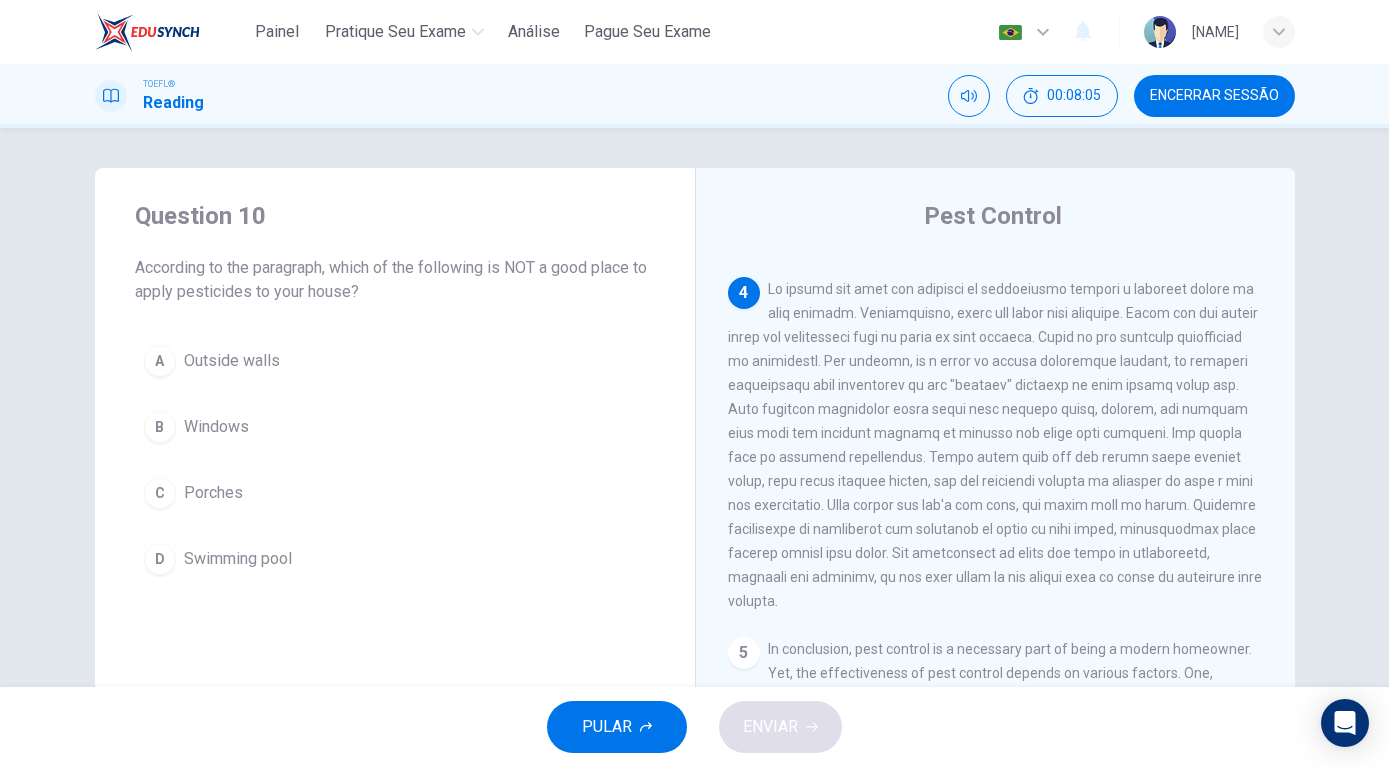 scroll, scrollTop: 920, scrollLeft: 0, axis: vertical 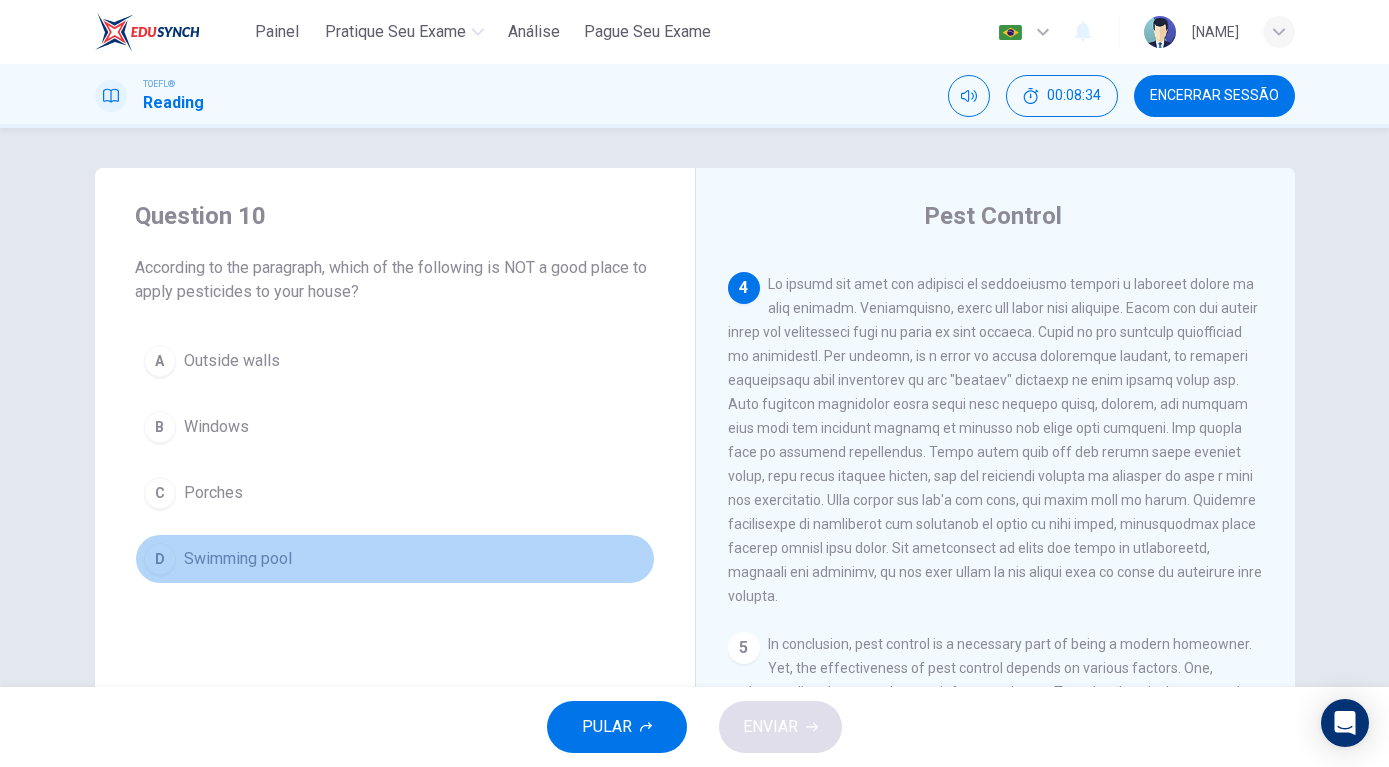 click on "D Swimming pool" at bounding box center [395, 559] 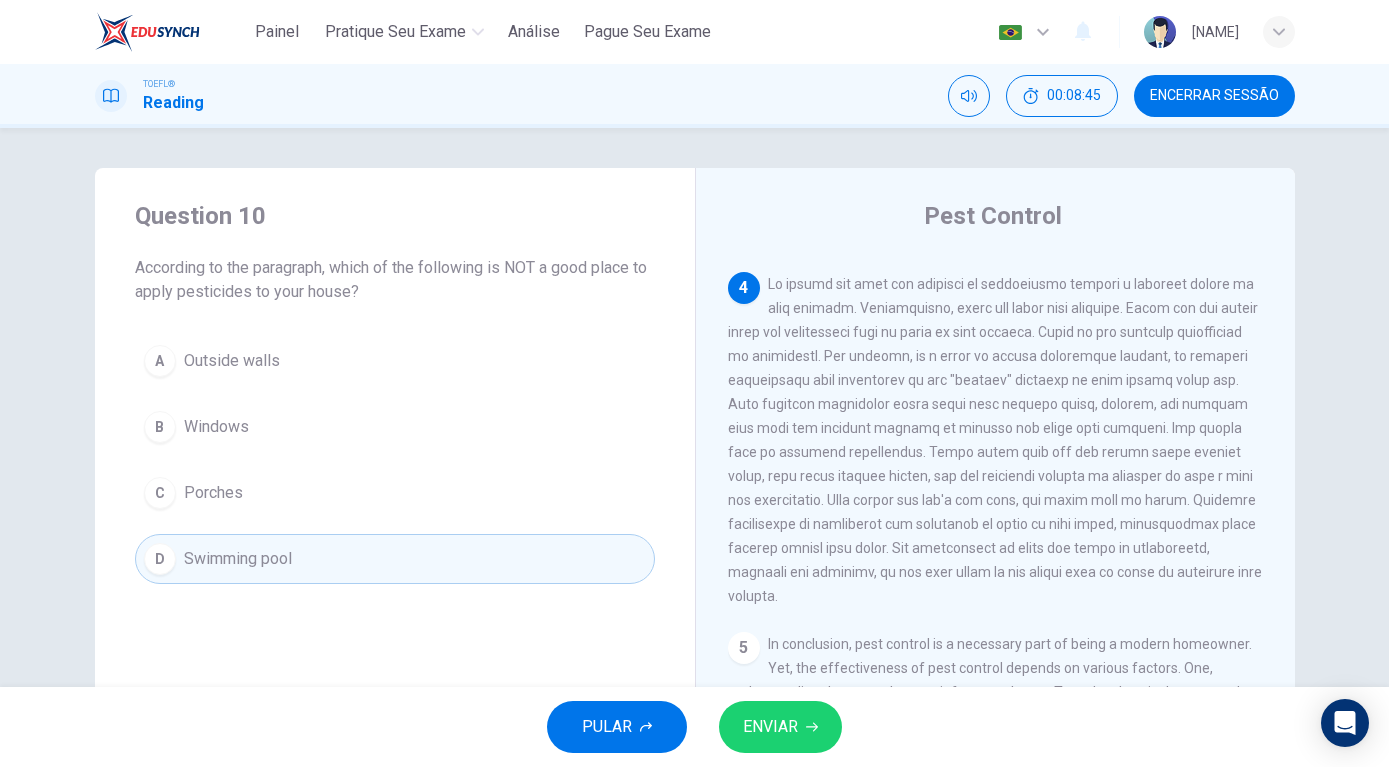 click on "ENVIAR" at bounding box center (780, 727) 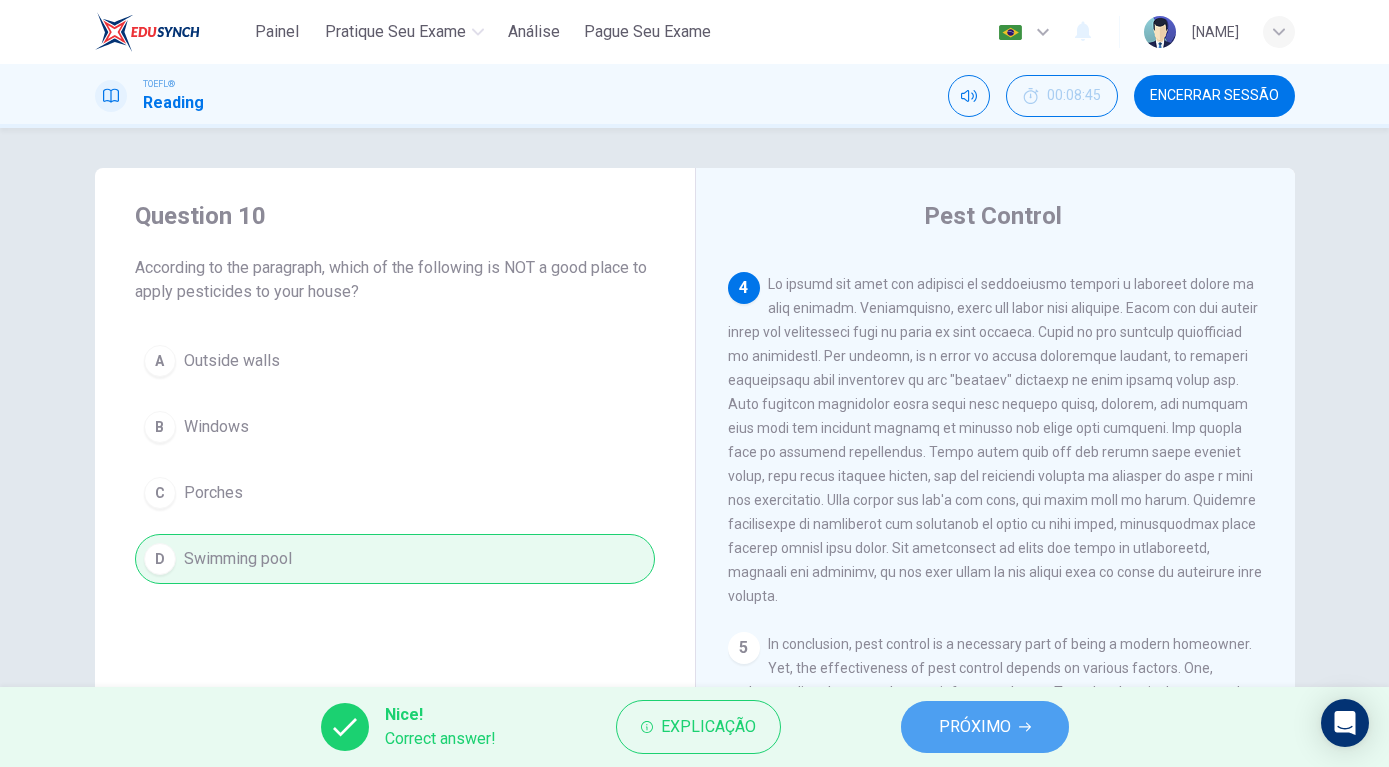 click on "PRÓXIMO" at bounding box center [985, 727] 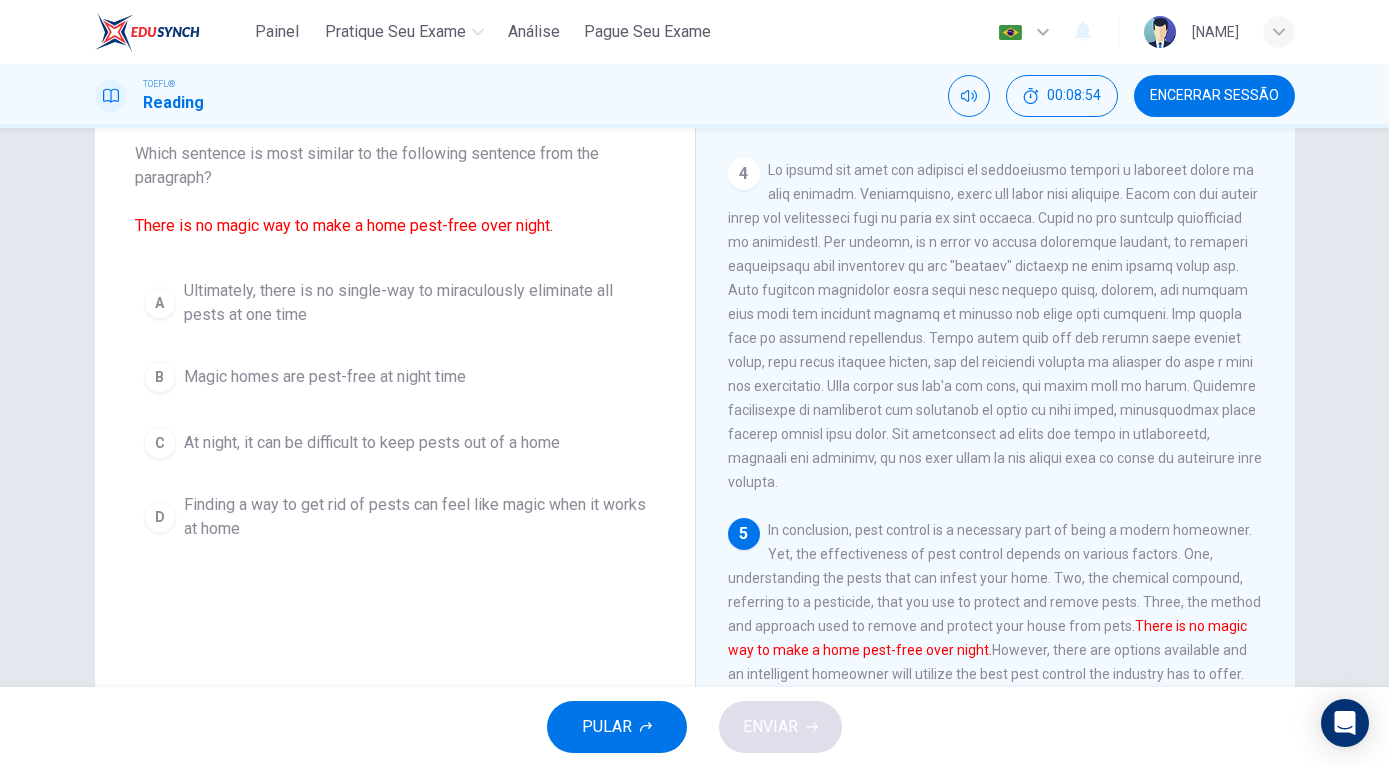 scroll, scrollTop: 216, scrollLeft: 0, axis: vertical 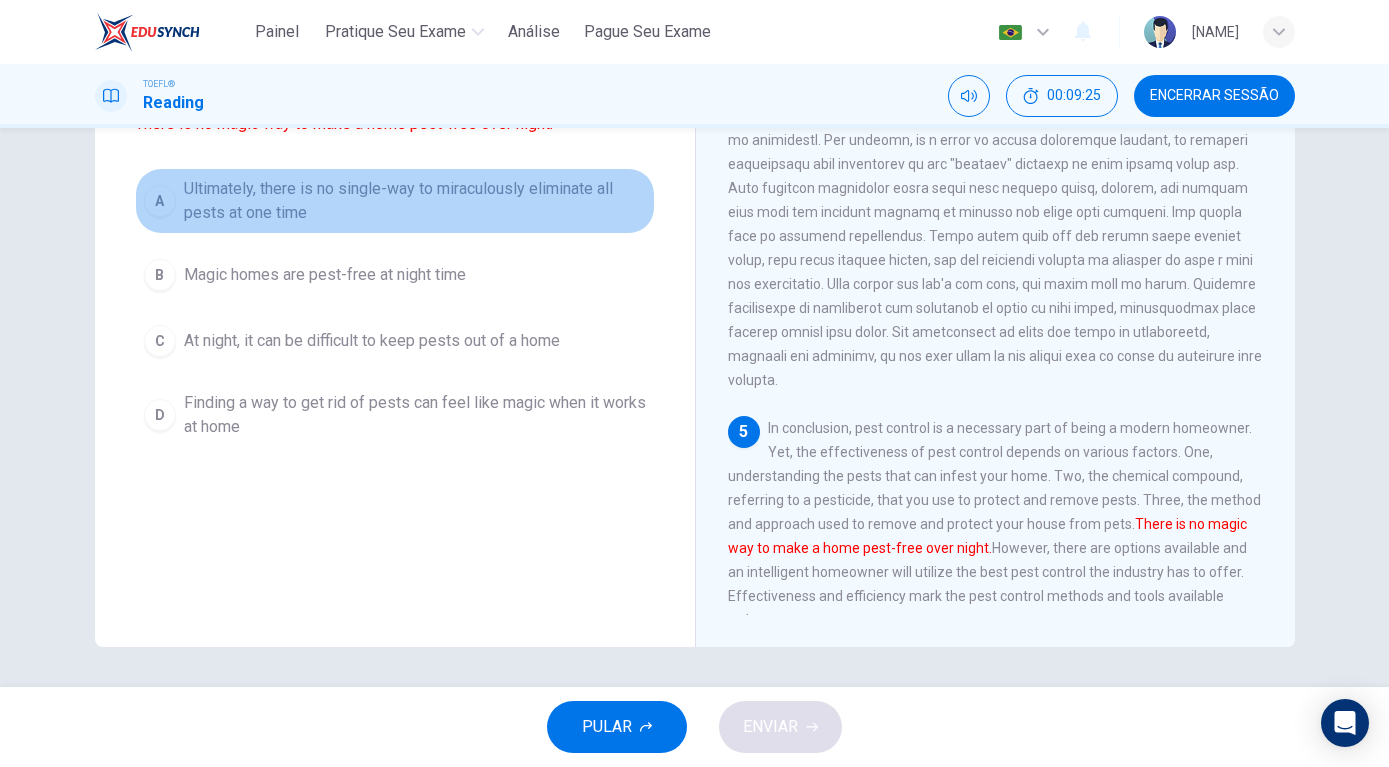 click on "A" at bounding box center [160, 201] 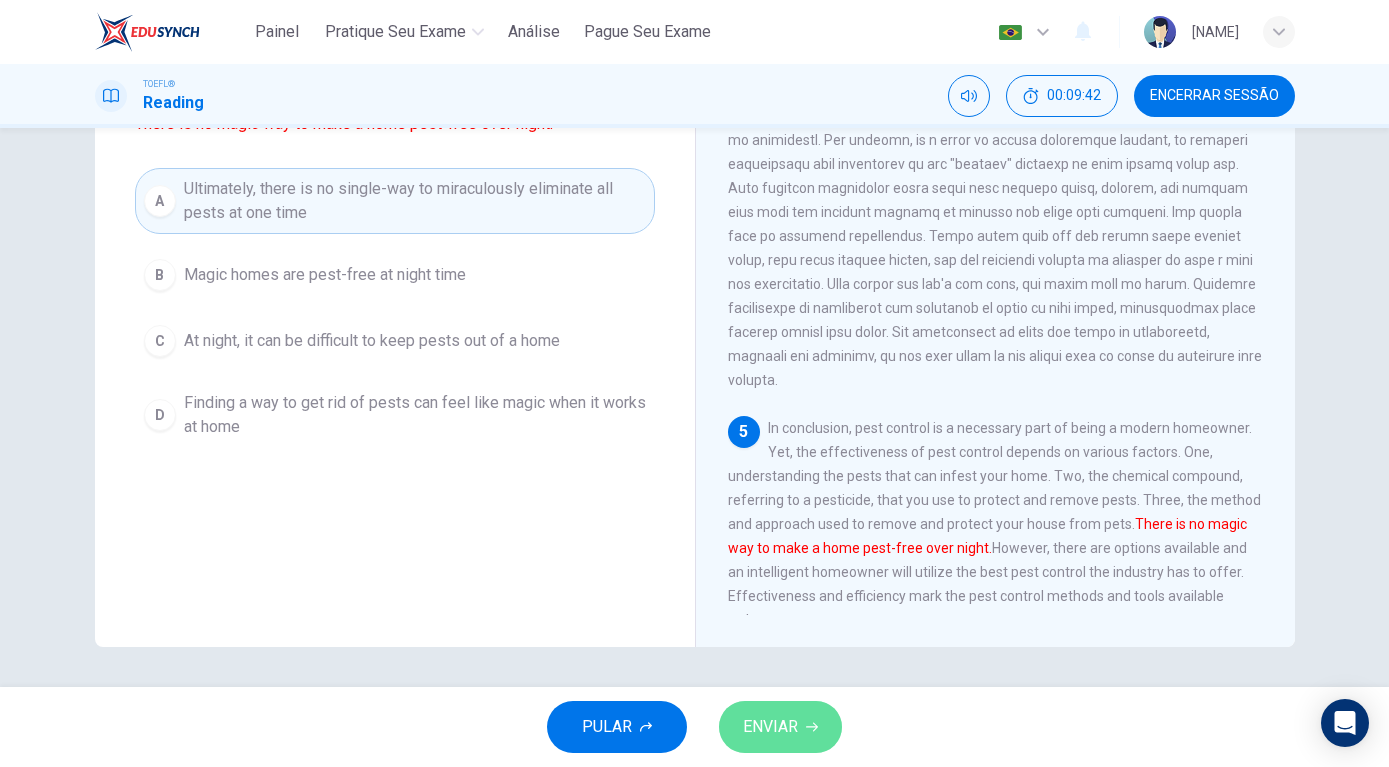 click on "ENVIAR" at bounding box center (780, 727) 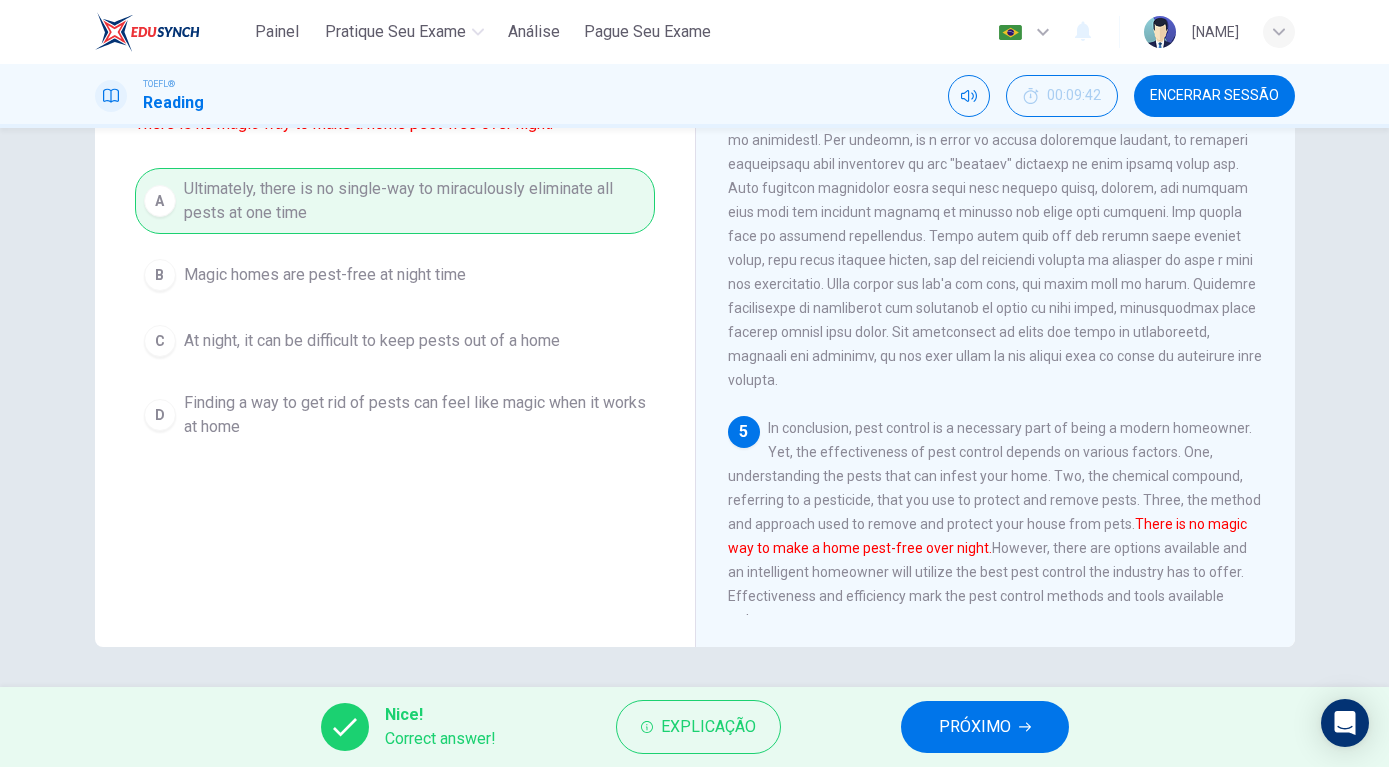 click on "PRÓXIMO" at bounding box center (975, 727) 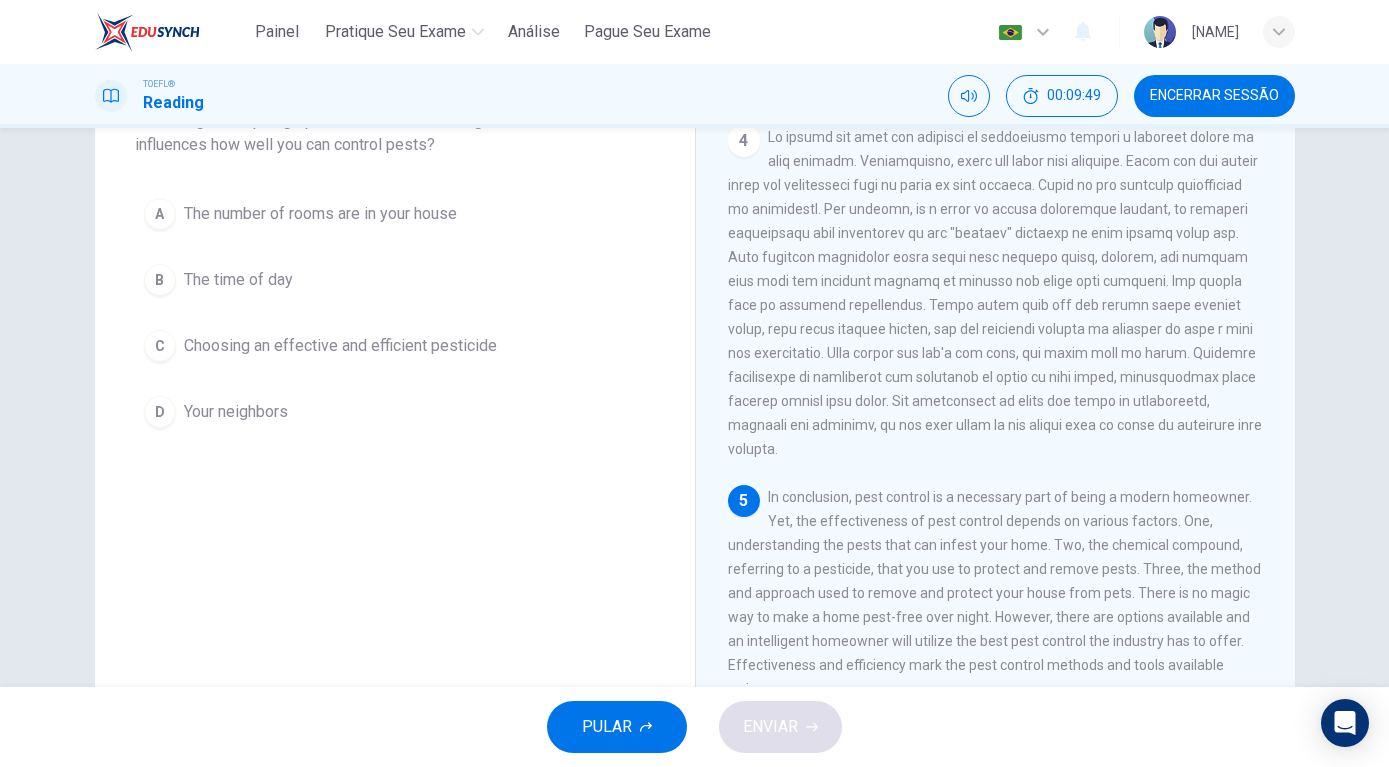 scroll, scrollTop: 102, scrollLeft: 0, axis: vertical 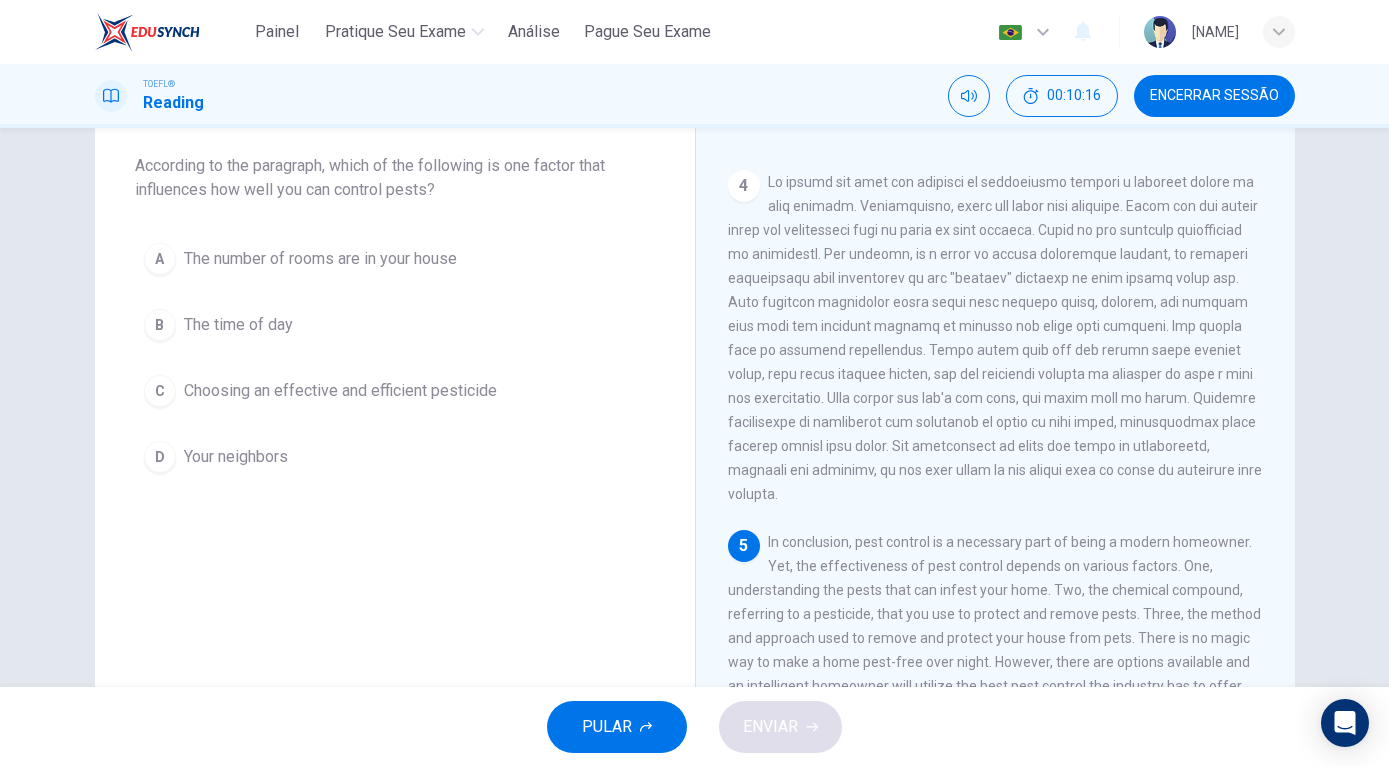 click on "C" at bounding box center [160, 391] 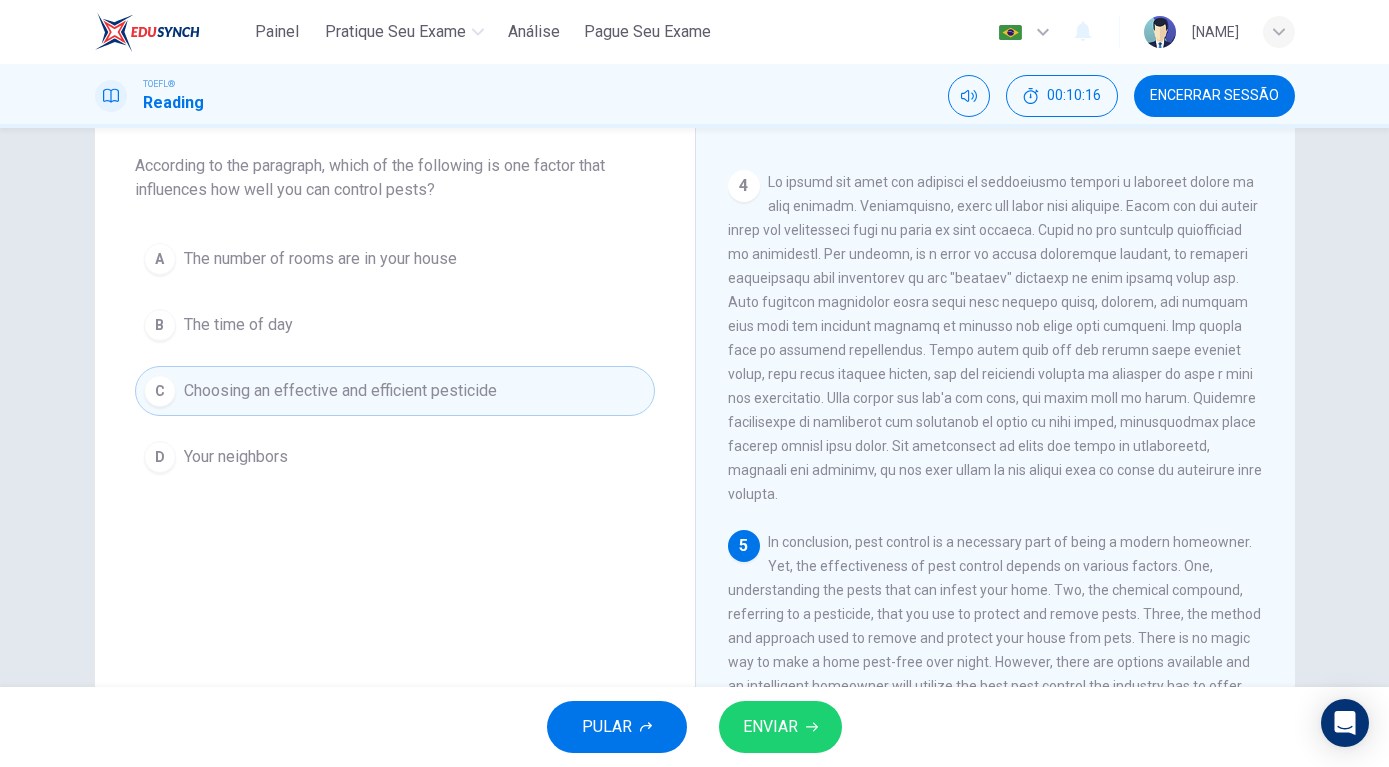 scroll, scrollTop: 216, scrollLeft: 0, axis: vertical 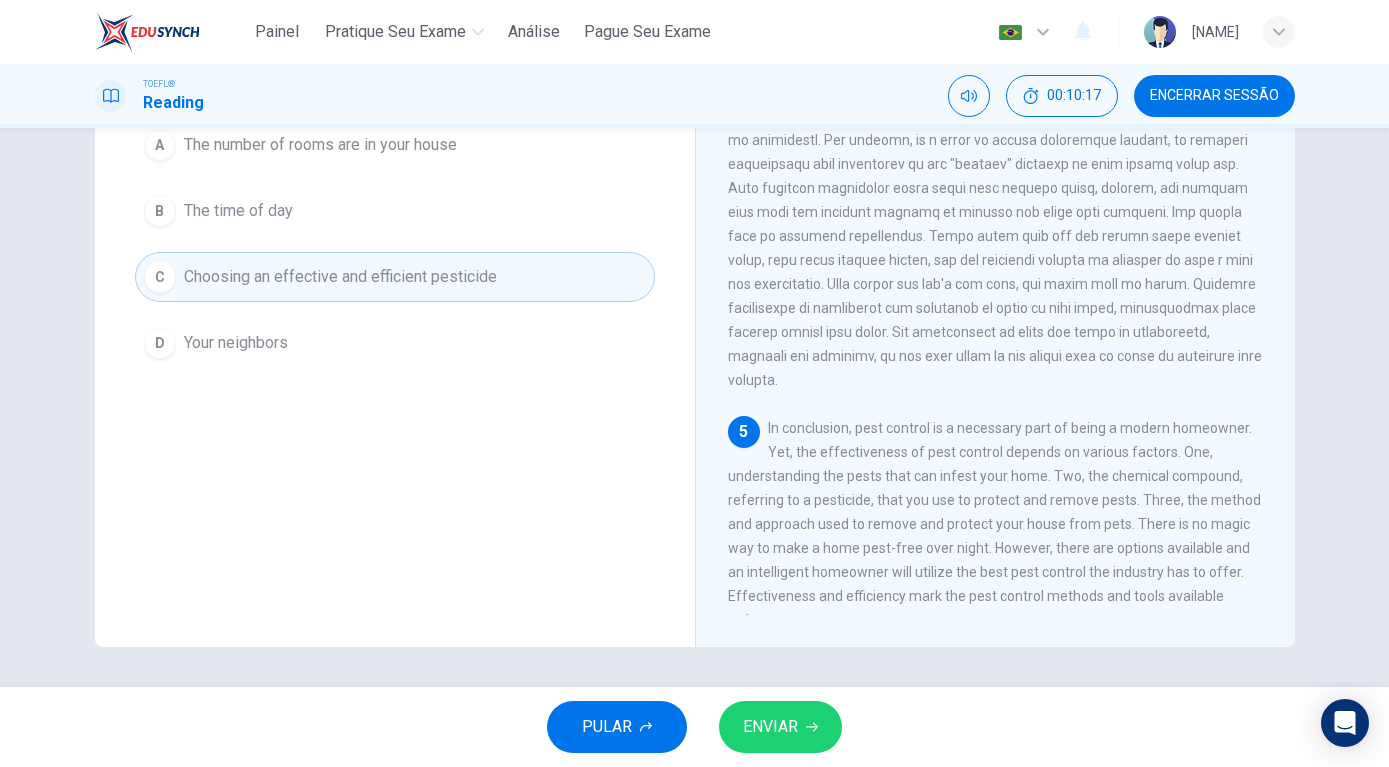 click on "ENVIAR" at bounding box center [770, 727] 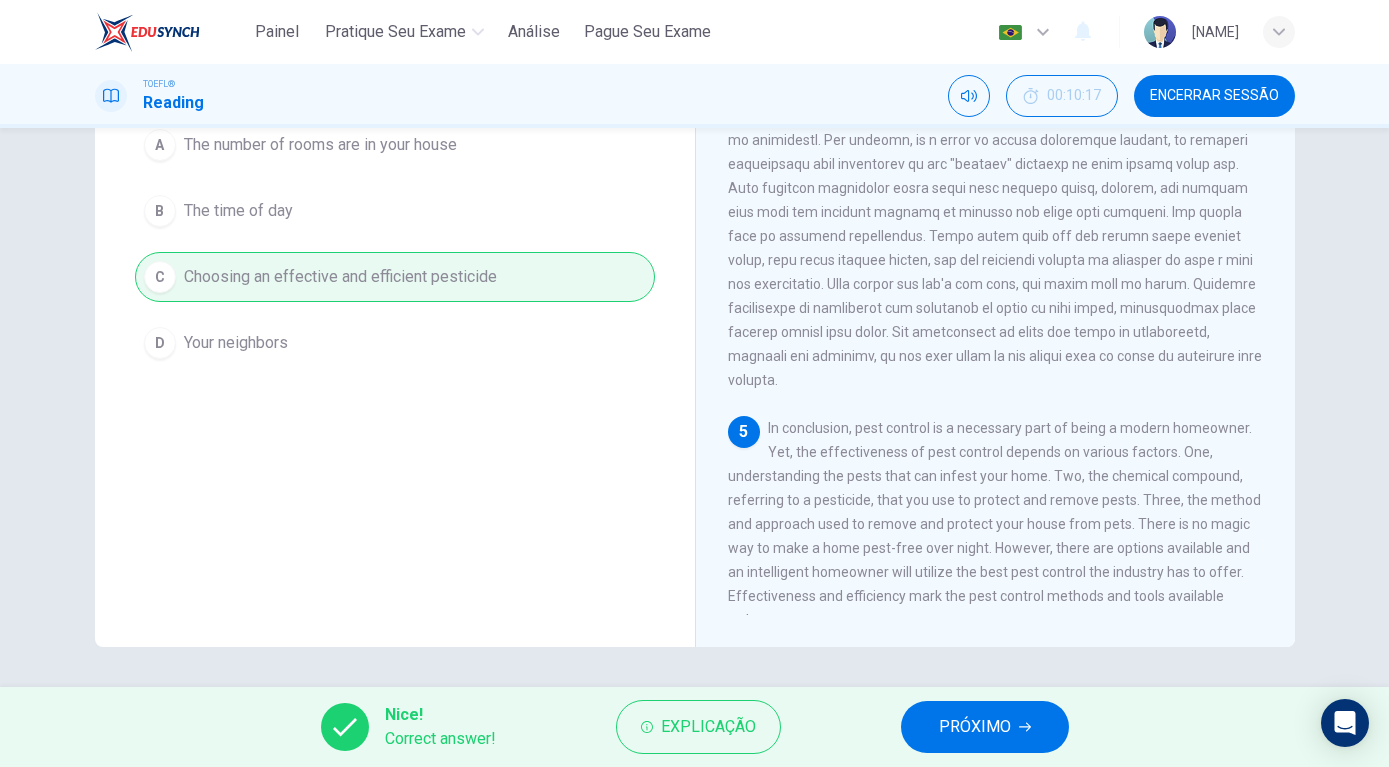 click on "Nice! Correct answer! Explicação PRÓXIMO" at bounding box center [694, 727] 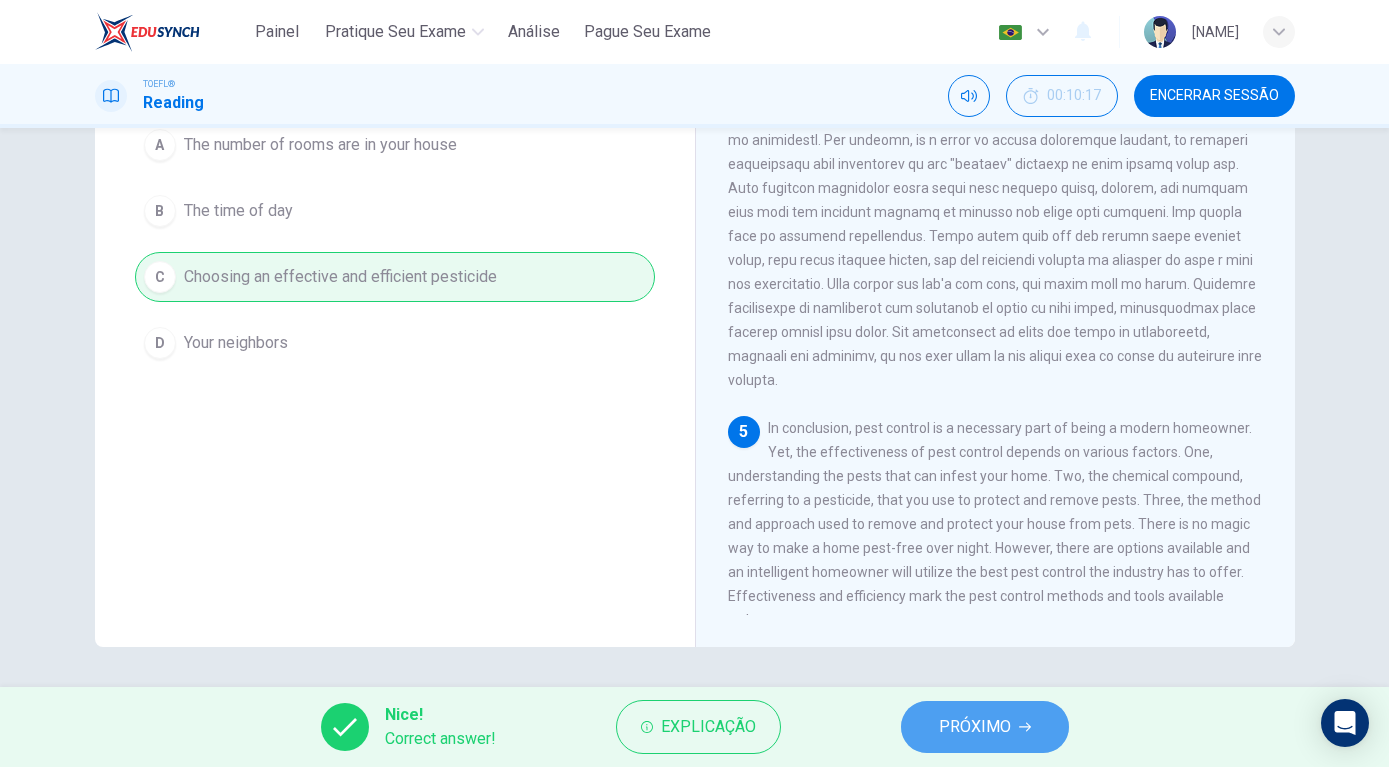 click on "PRÓXIMO" at bounding box center (975, 727) 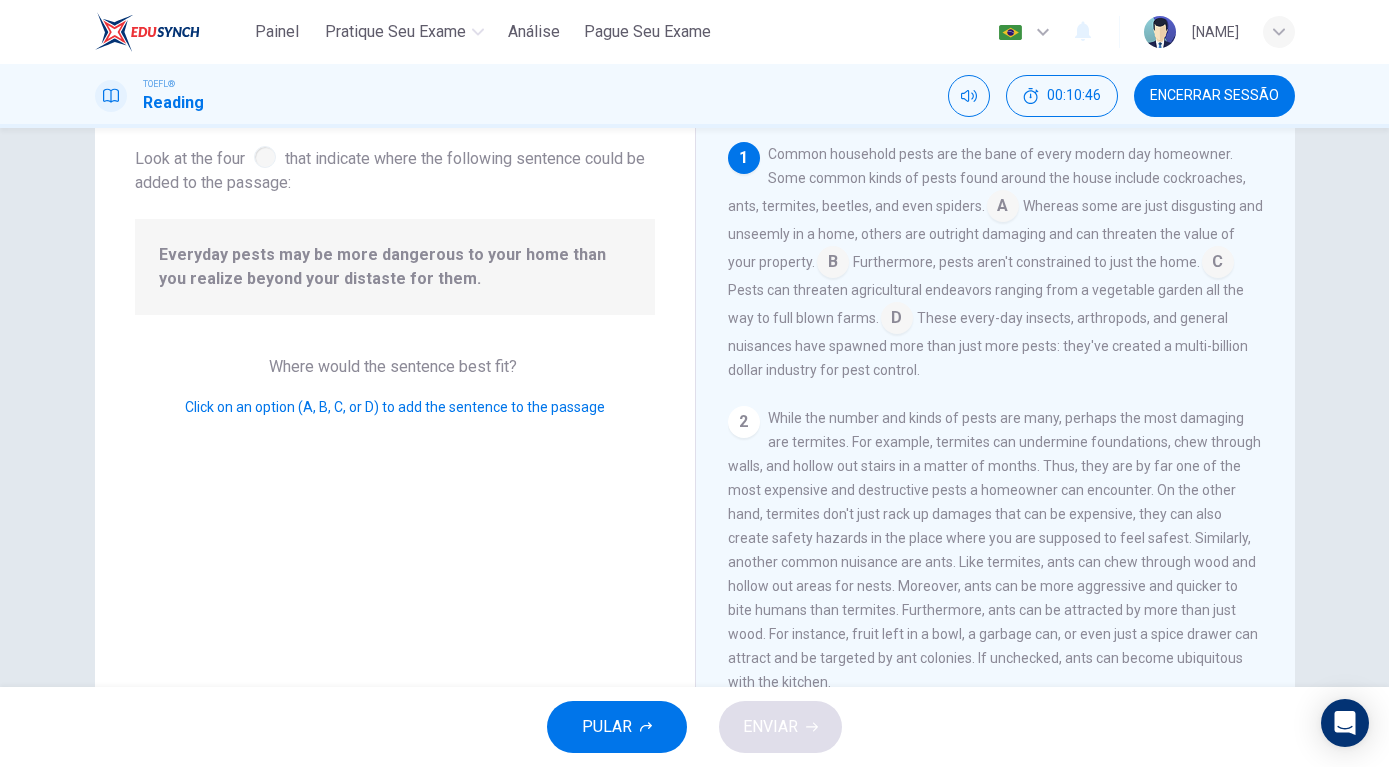 scroll, scrollTop: 0, scrollLeft: 0, axis: both 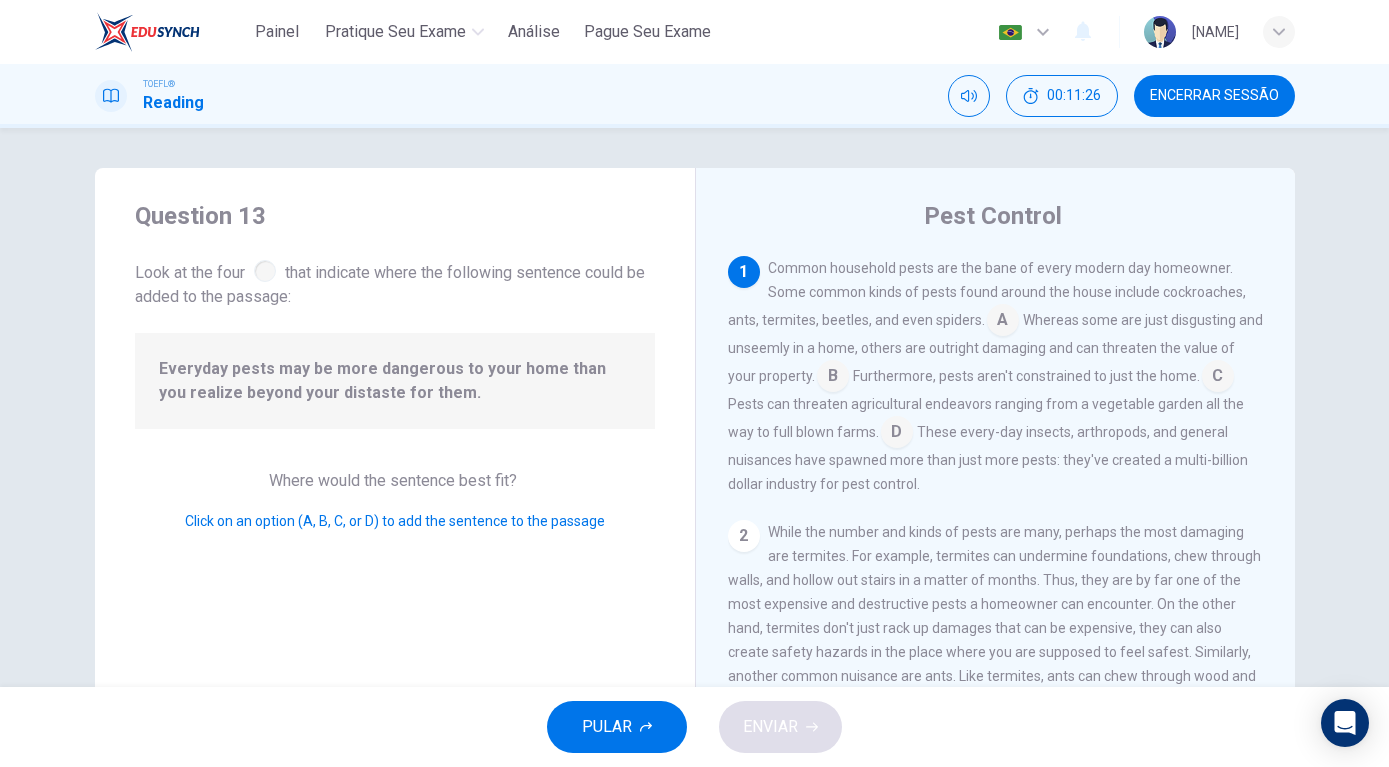 click at bounding box center (833, 378) 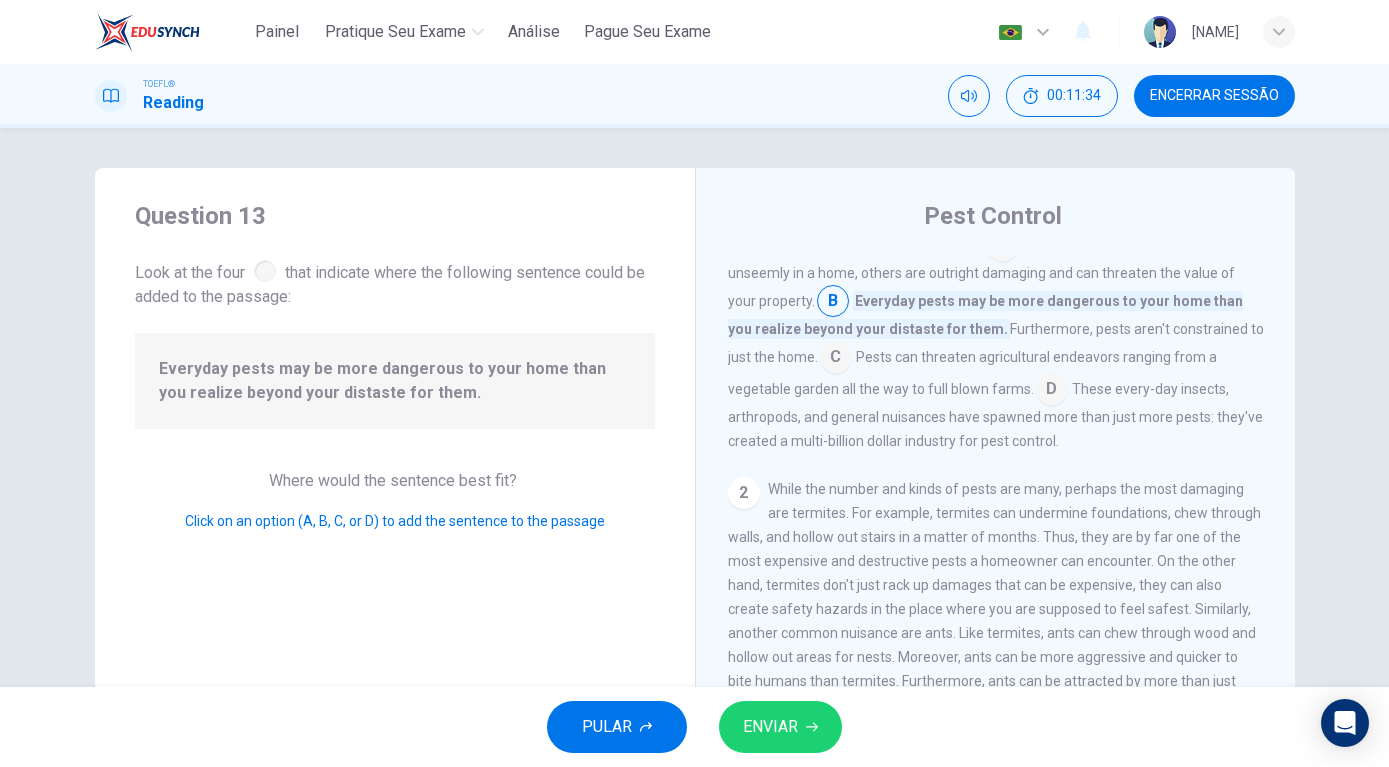 scroll, scrollTop: 114, scrollLeft: 0, axis: vertical 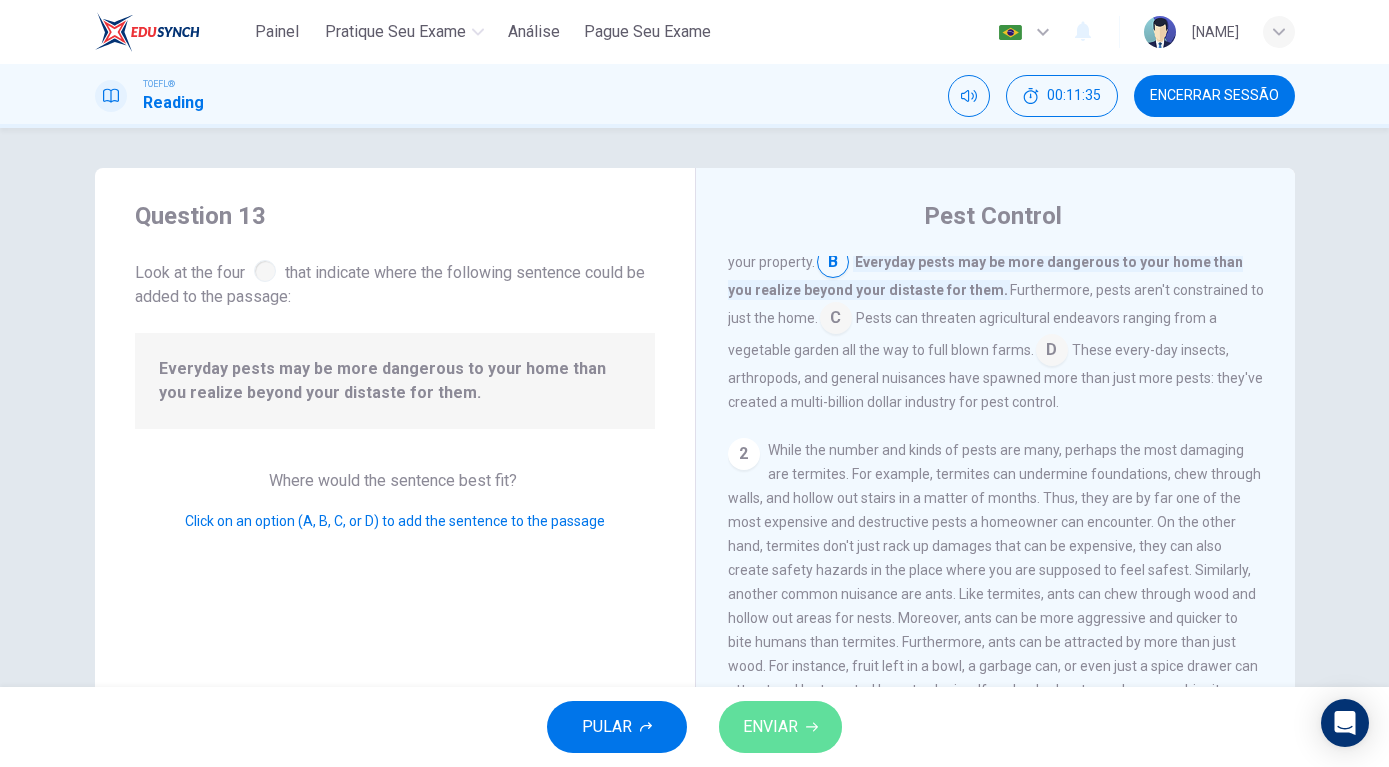 click on "ENVIAR" at bounding box center (770, 727) 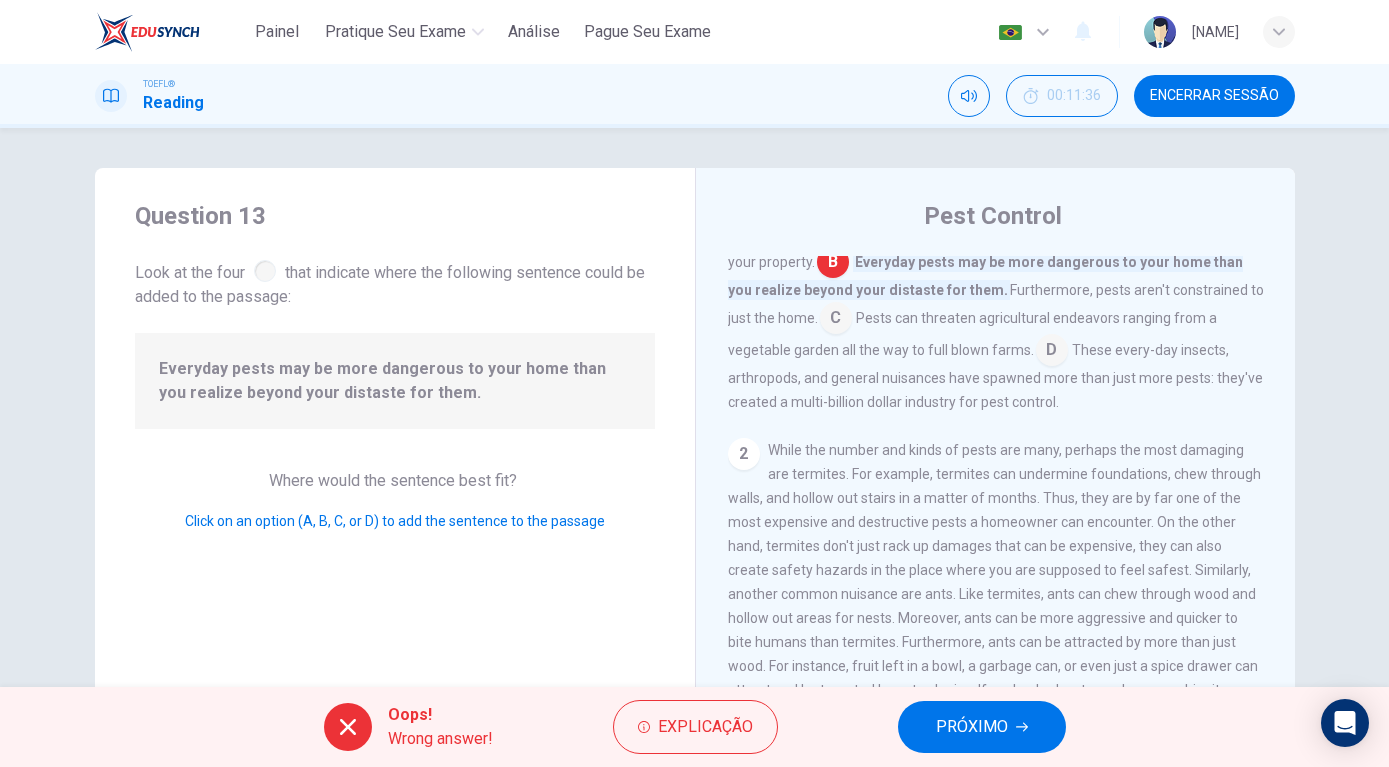 click on "1 Common household pests are the bane of every modern day homeowner. Some common kinds of pests found around the house include cockroaches, ants, termites, beetles, and even spiders.  A  Whereas some are just disgusting and unseemly in a home, others are outright damaging and can threaten the value of your property.  B Everyday pests may be more dangerous to your home than you realize beyond your distaste for them.  Furthermore, pests aren't constrained to just the home.  C  Pests can threaten agricultural endeavors ranging from a vegetable garden all the way to full blown farms.  D  These every-day insects, arthropods, and general nuisances have spawned more than just more pests: they've created a multi-billion dollar industry for pest control.  2 3 4 5" at bounding box center [1009, 543] 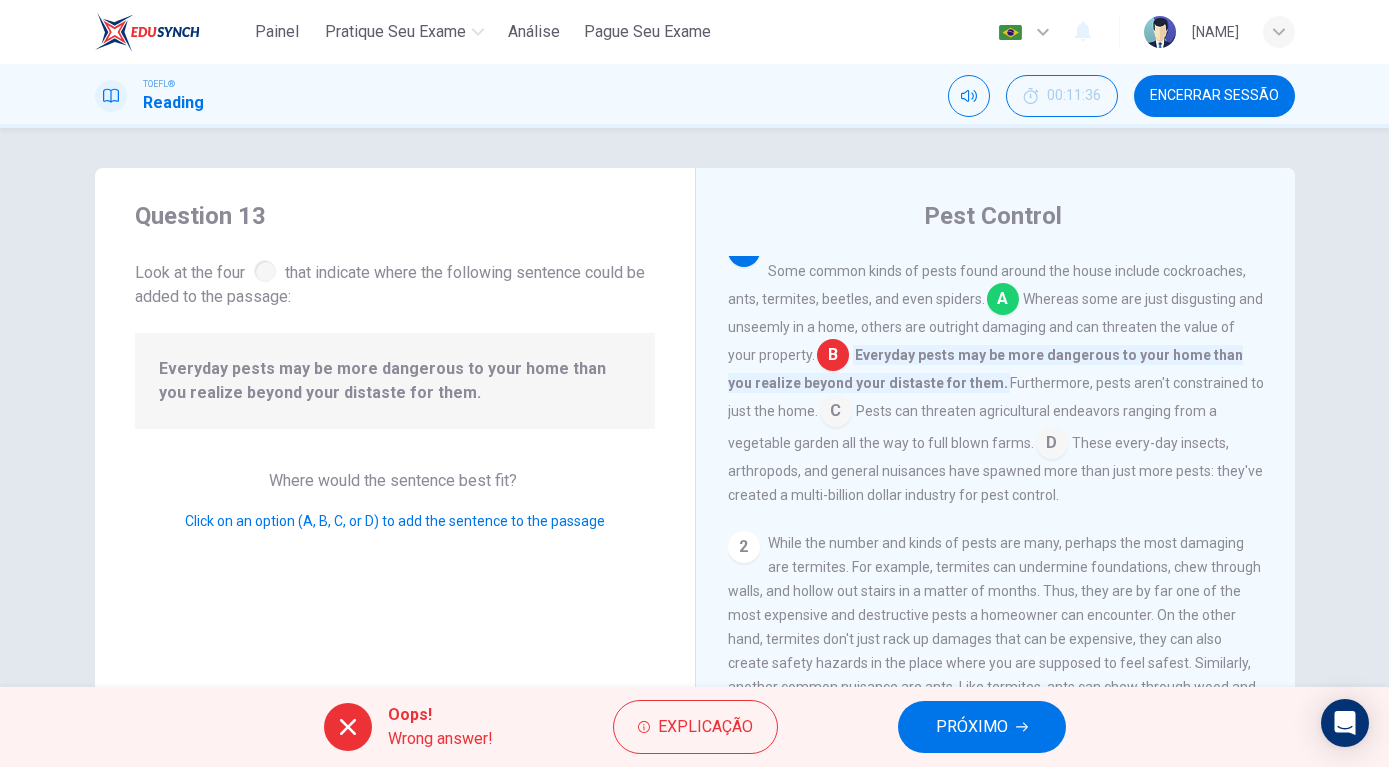 scroll, scrollTop: 0, scrollLeft: 0, axis: both 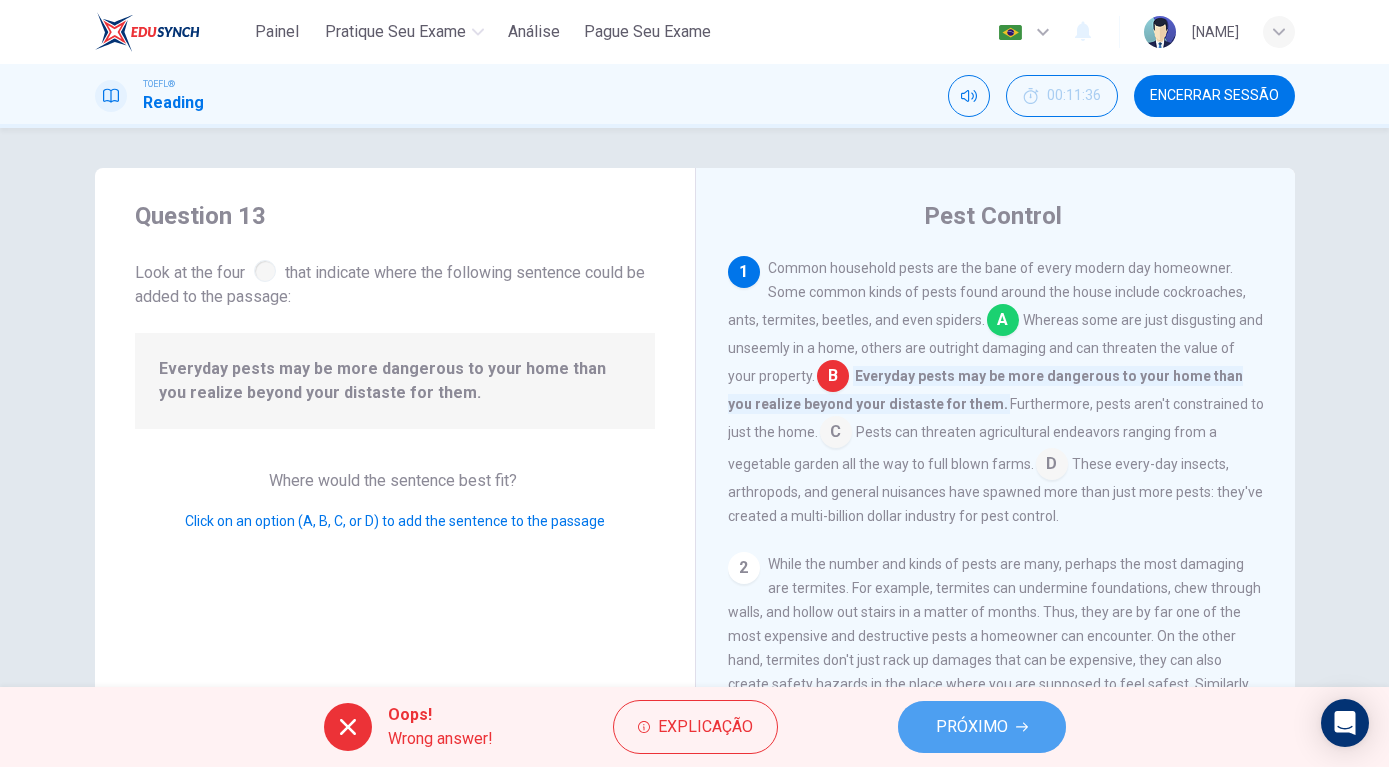 click on "PRÓXIMO" at bounding box center (972, 727) 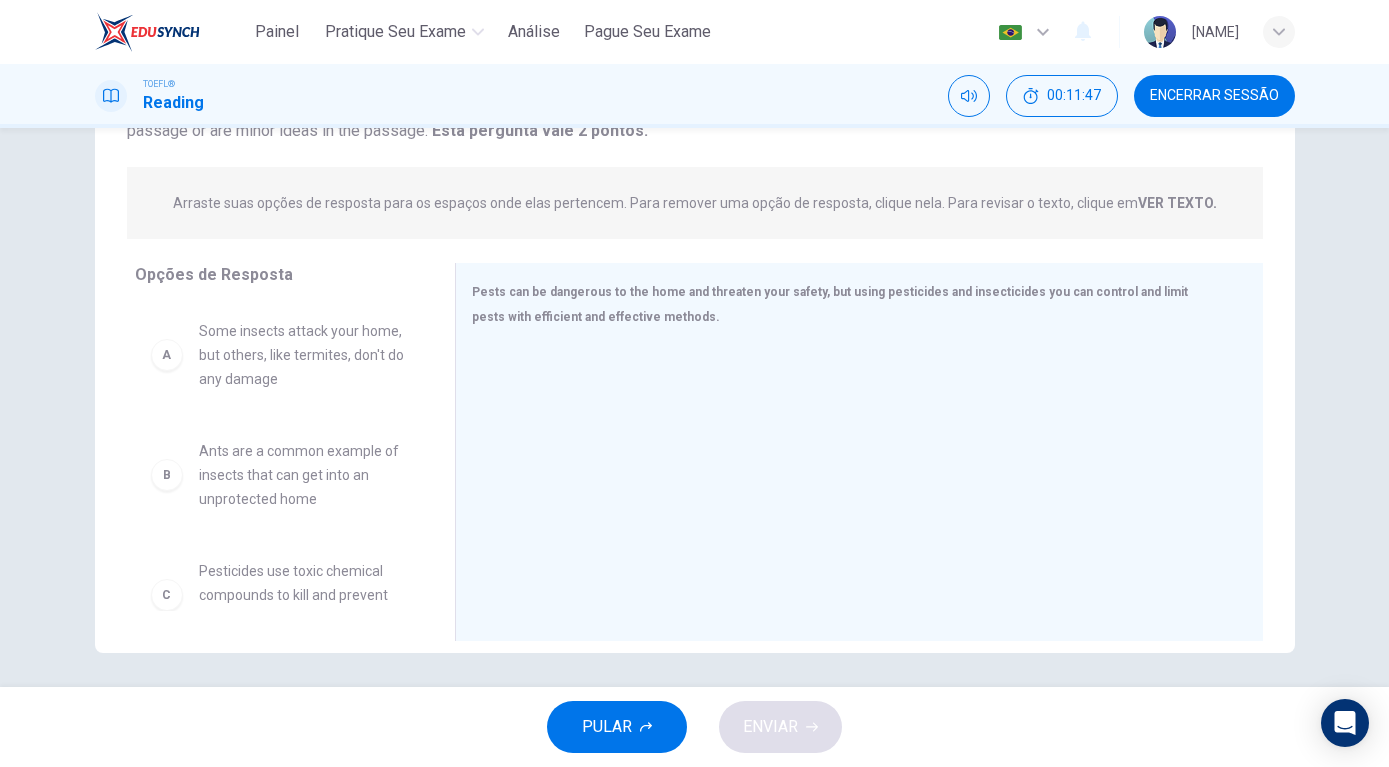 scroll, scrollTop: 216, scrollLeft: 0, axis: vertical 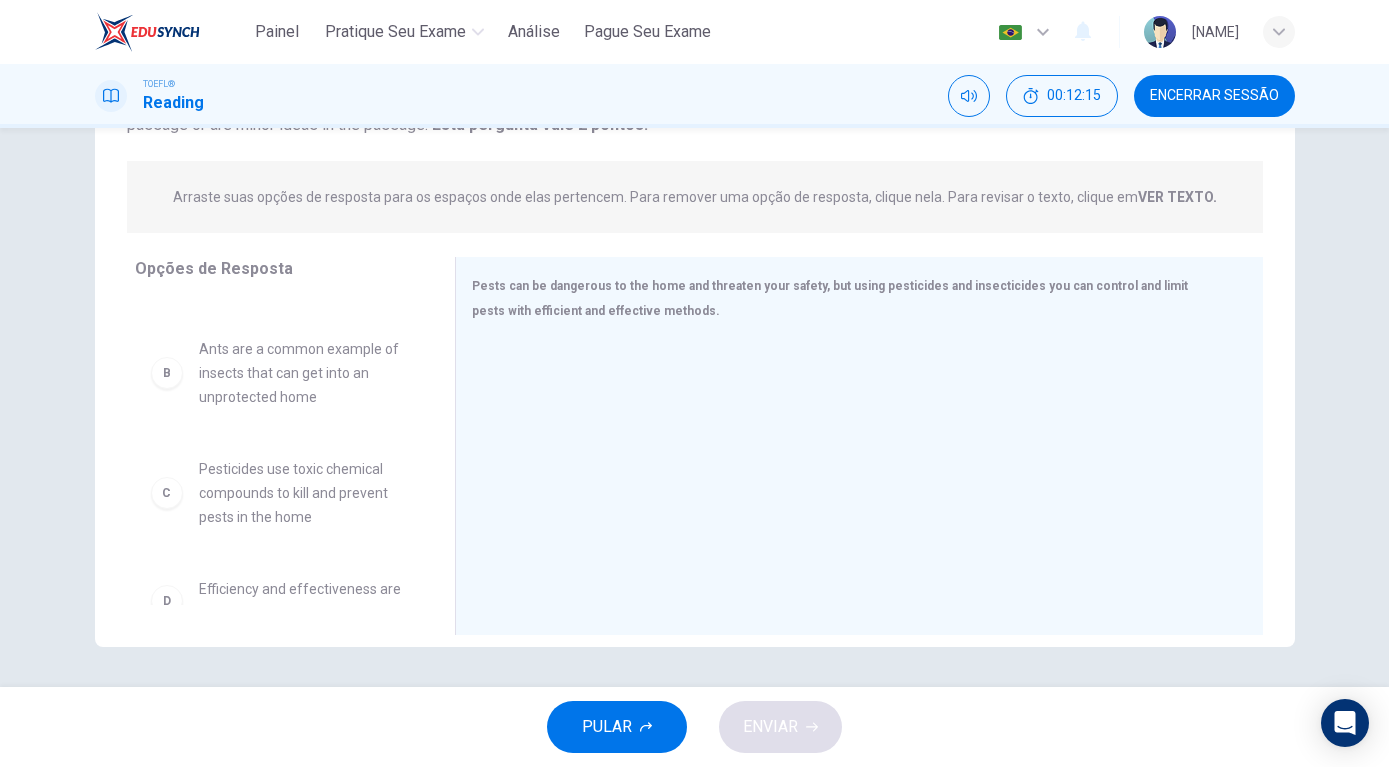 click on "C" at bounding box center (167, 493) 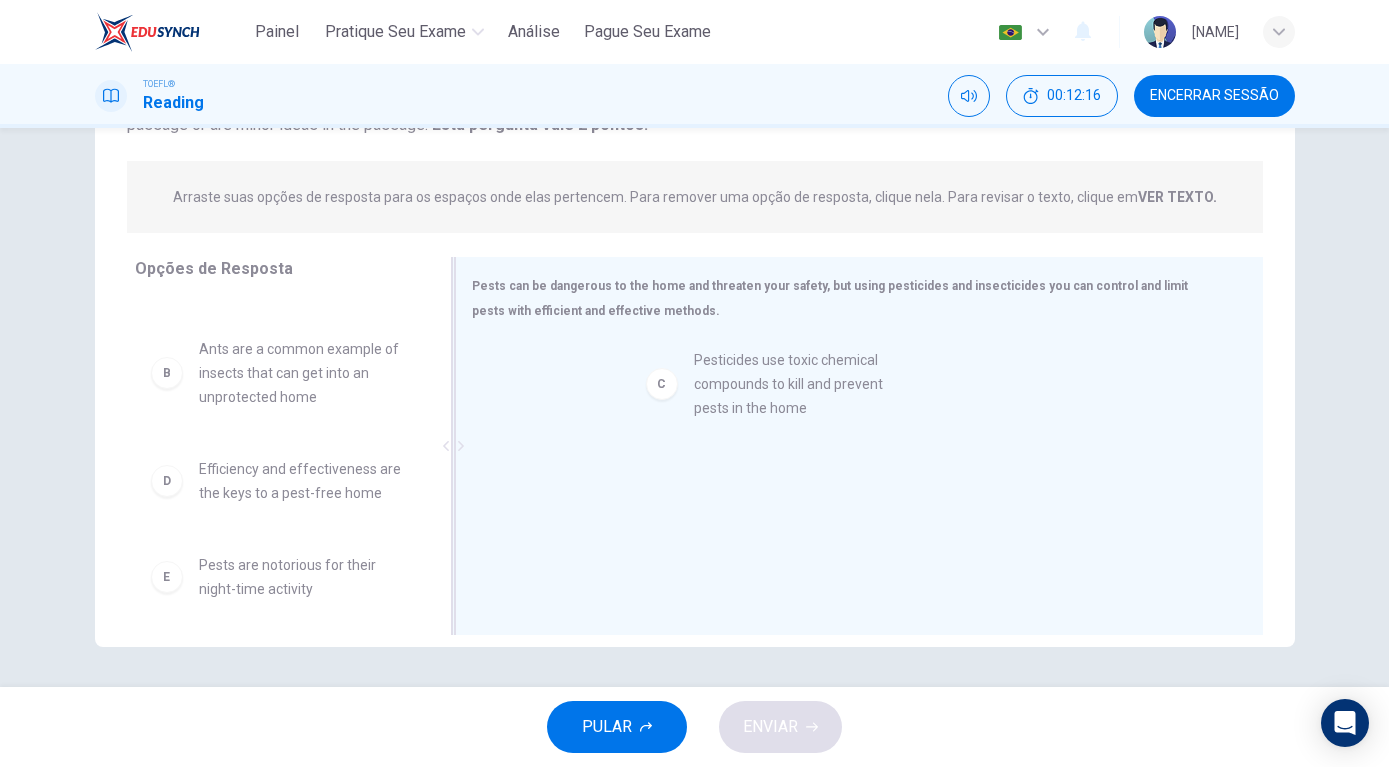 drag, startPoint x: 167, startPoint y: 497, endPoint x: 668, endPoint y: 389, distance: 512.50854 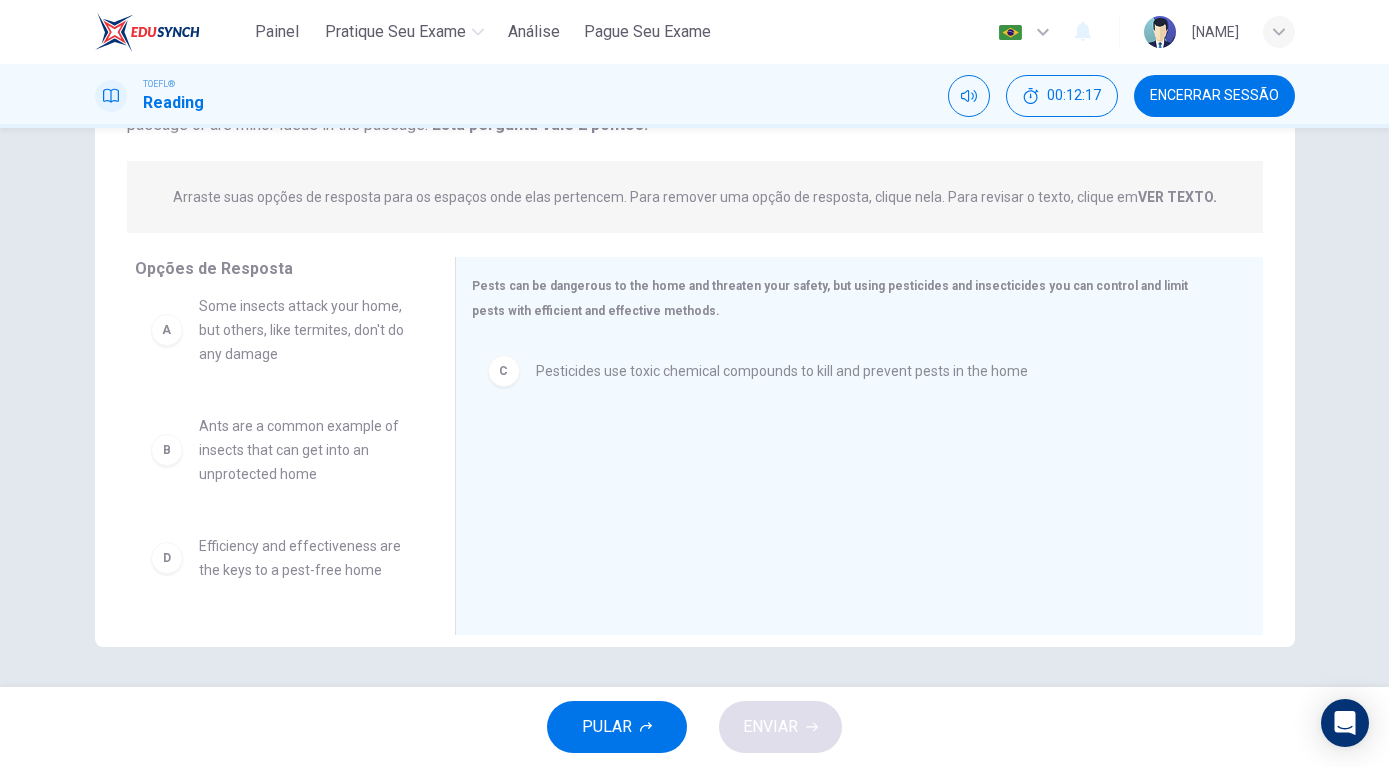 scroll, scrollTop: 0, scrollLeft: 0, axis: both 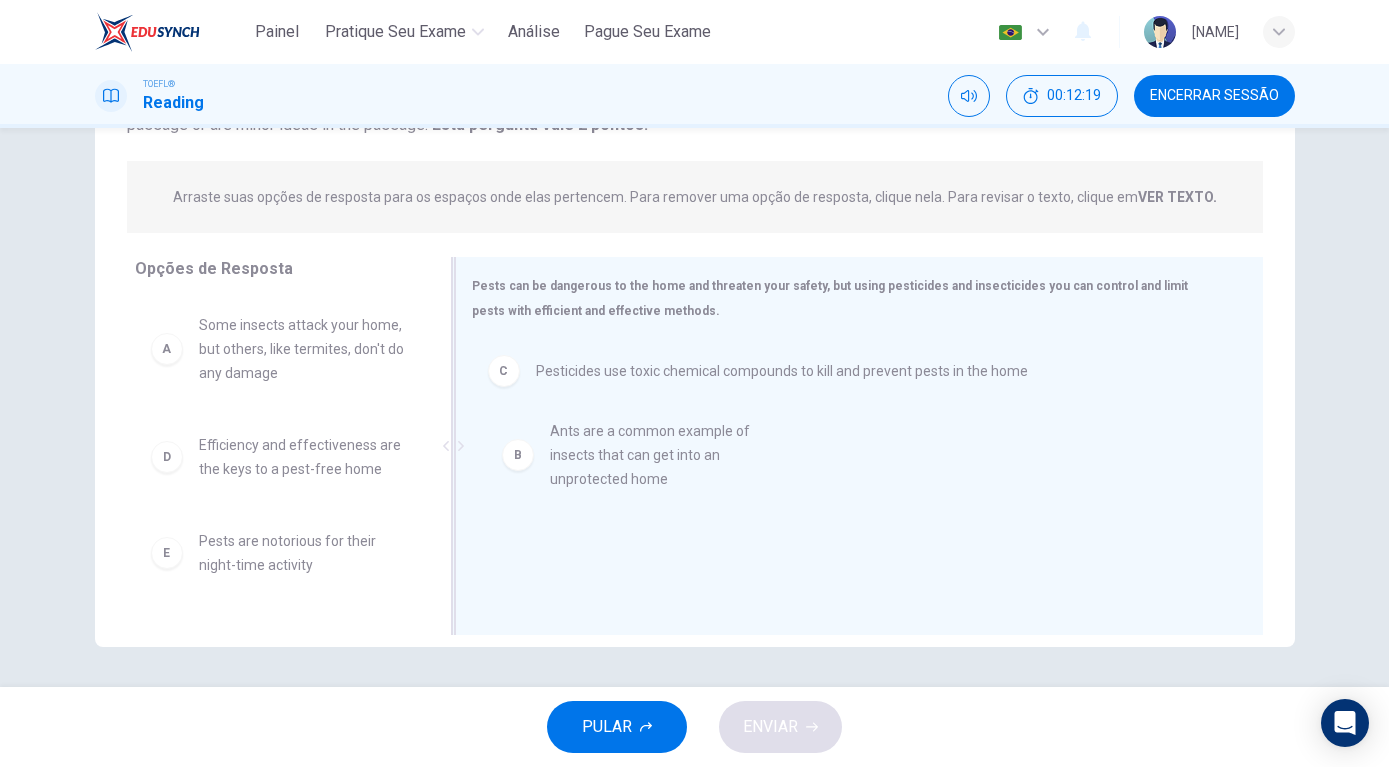 drag, startPoint x: 184, startPoint y: 473, endPoint x: 631, endPoint y: 452, distance: 447.493 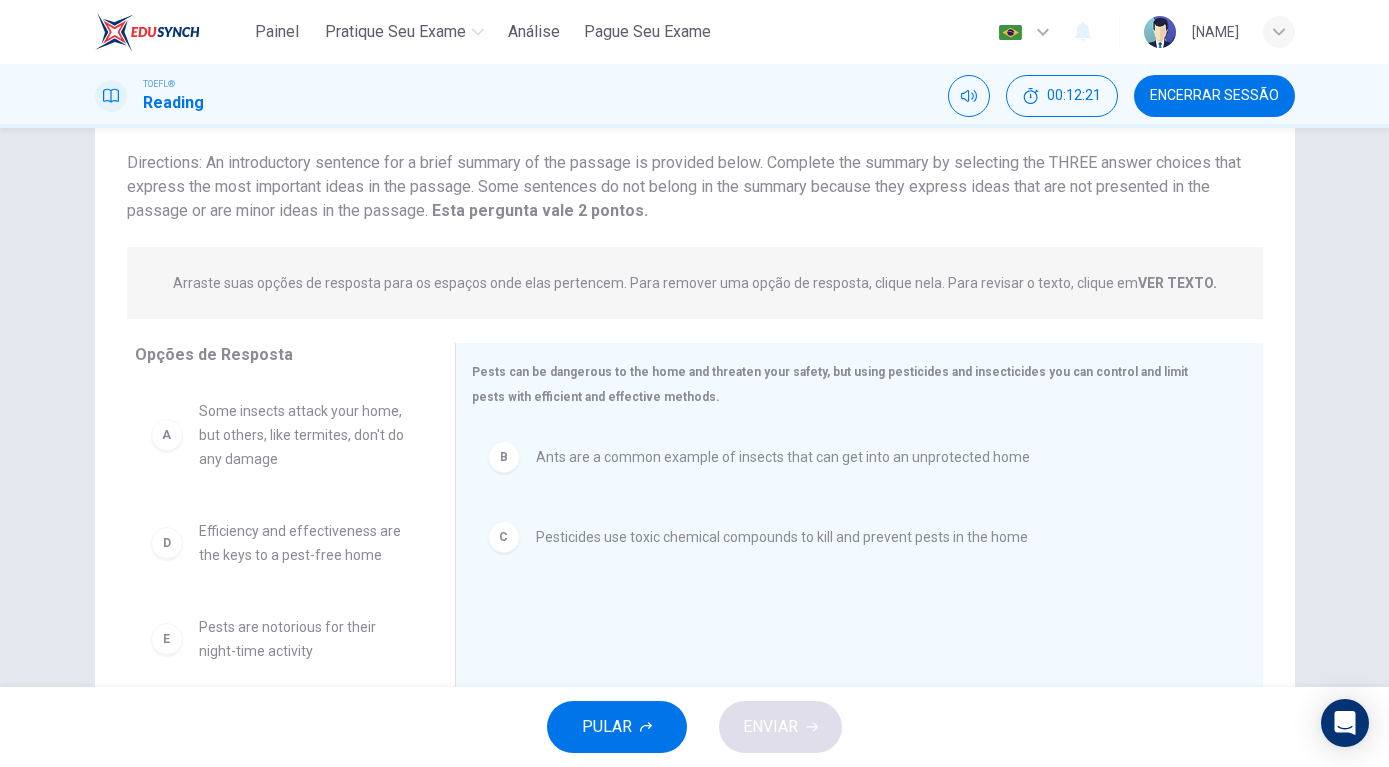 scroll, scrollTop: 102, scrollLeft: 0, axis: vertical 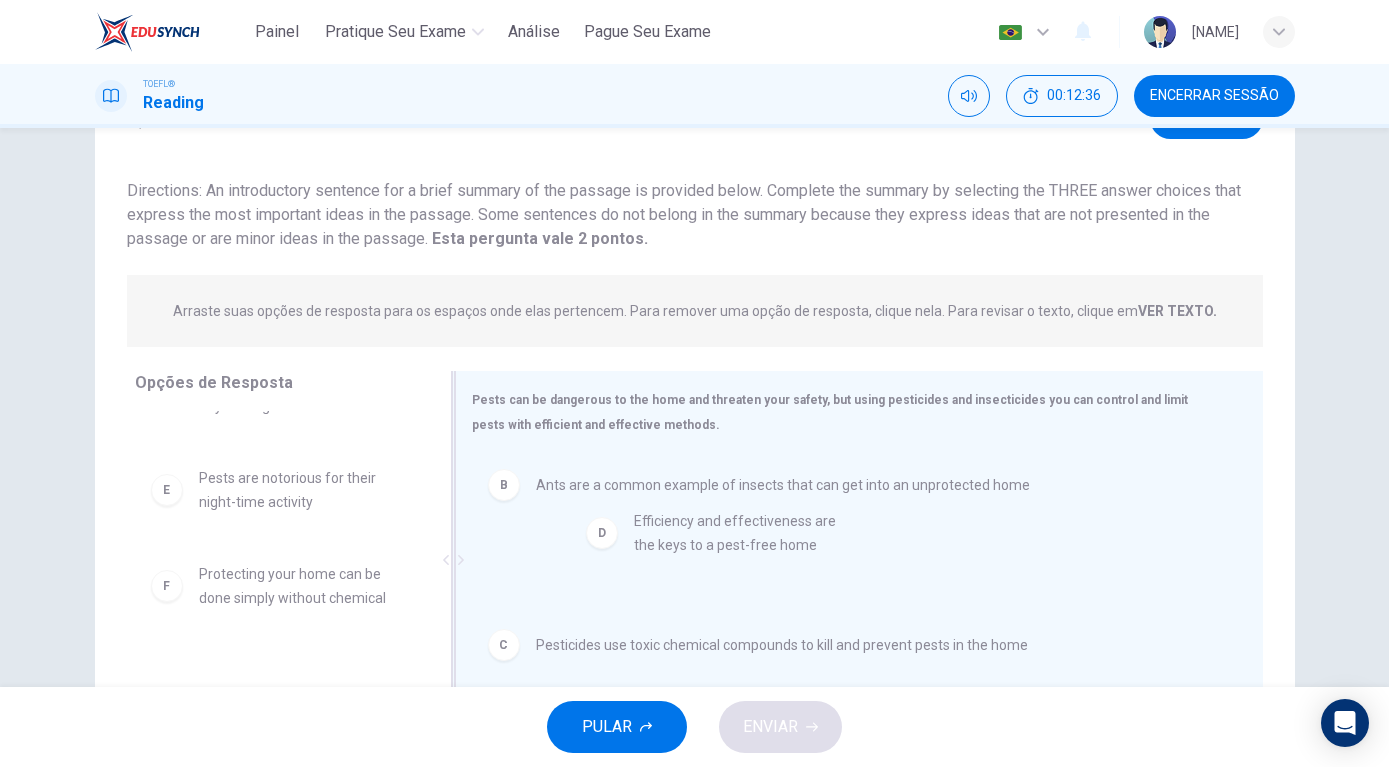 drag, startPoint x: 169, startPoint y: 493, endPoint x: 613, endPoint y: 539, distance: 446.37653 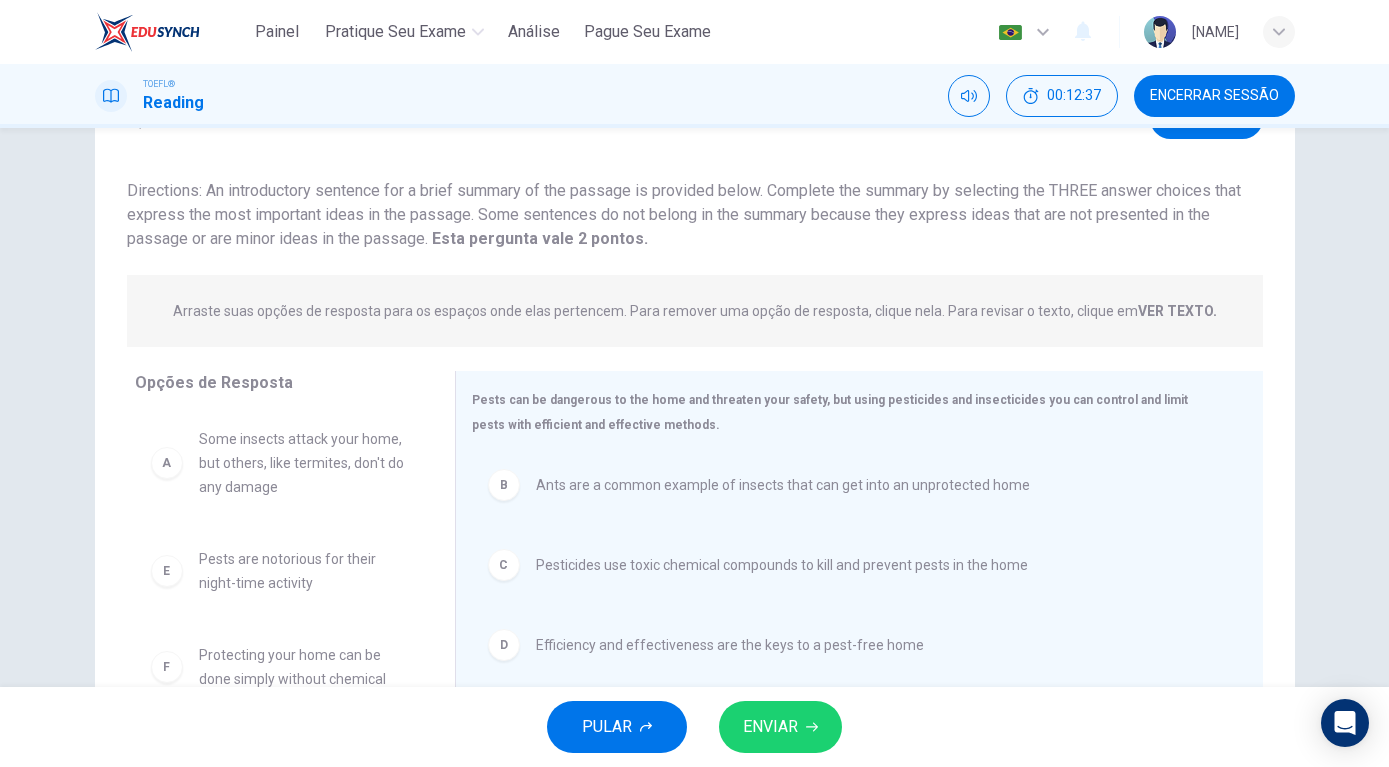scroll, scrollTop: 0, scrollLeft: 0, axis: both 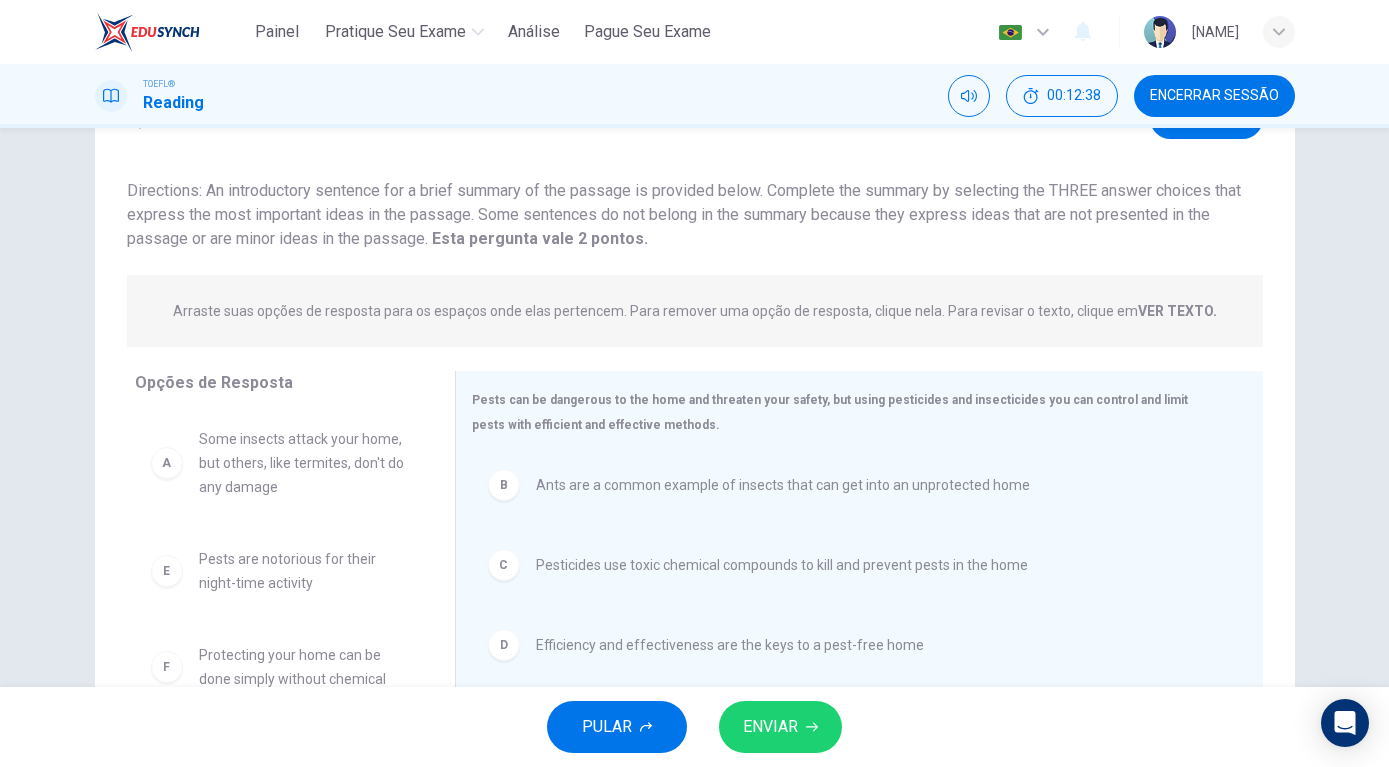 click on "ENVIAR" at bounding box center [770, 727] 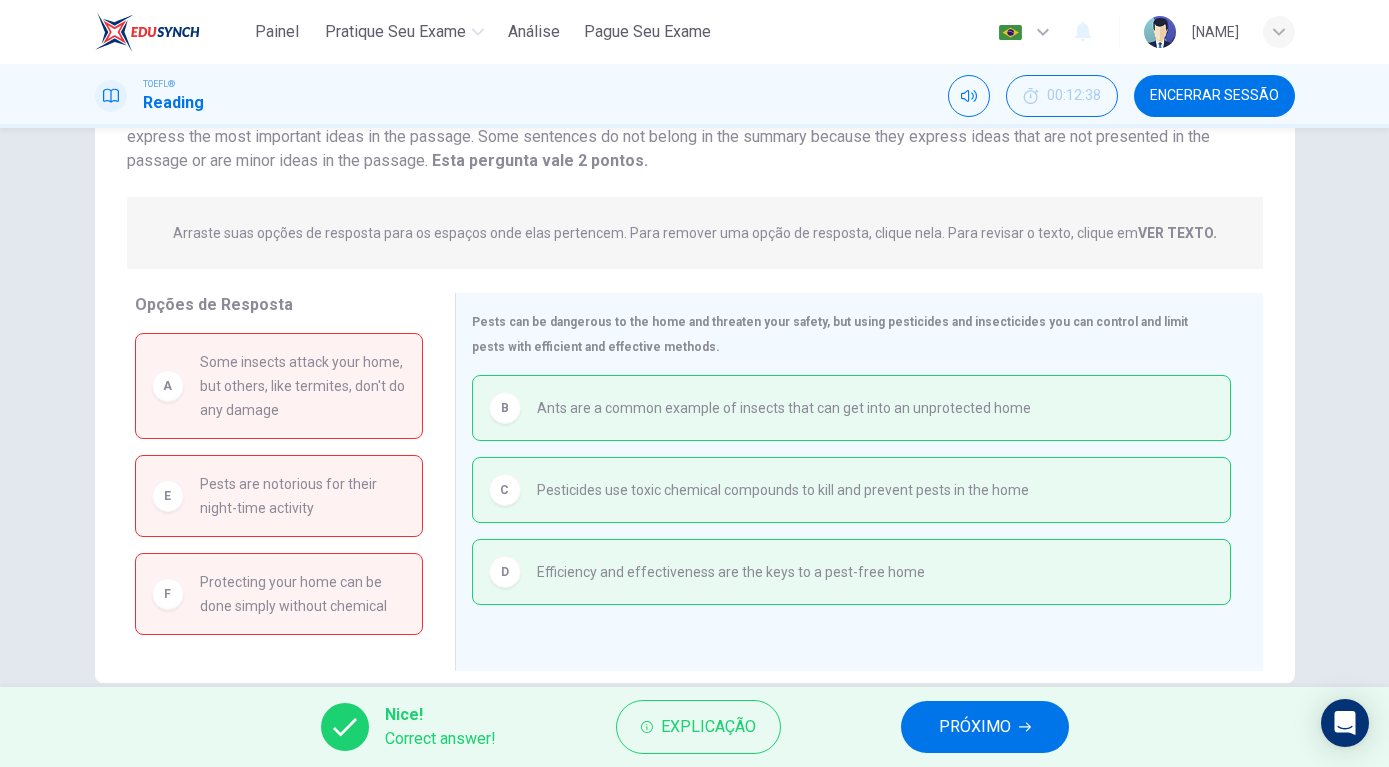 scroll, scrollTop: 216, scrollLeft: 0, axis: vertical 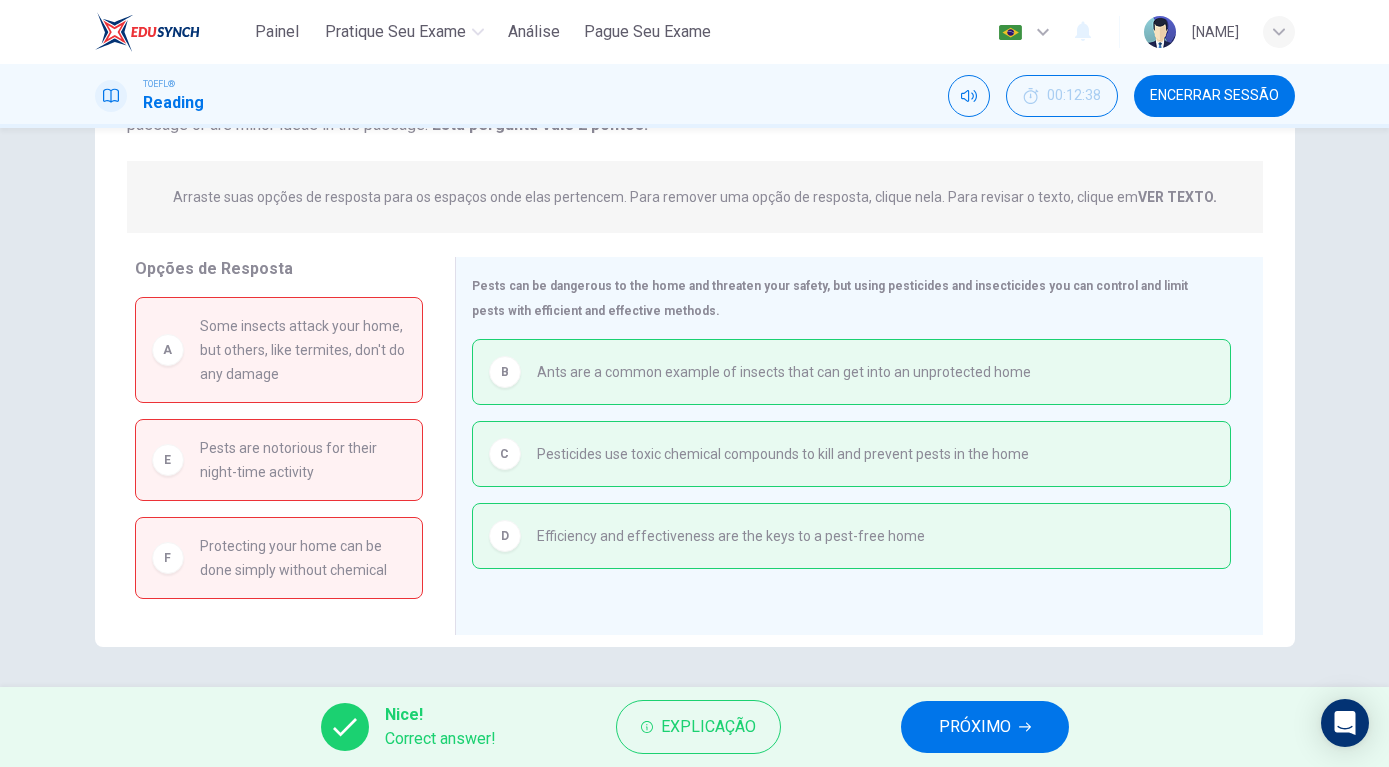 click on "PRÓXIMO" at bounding box center [975, 727] 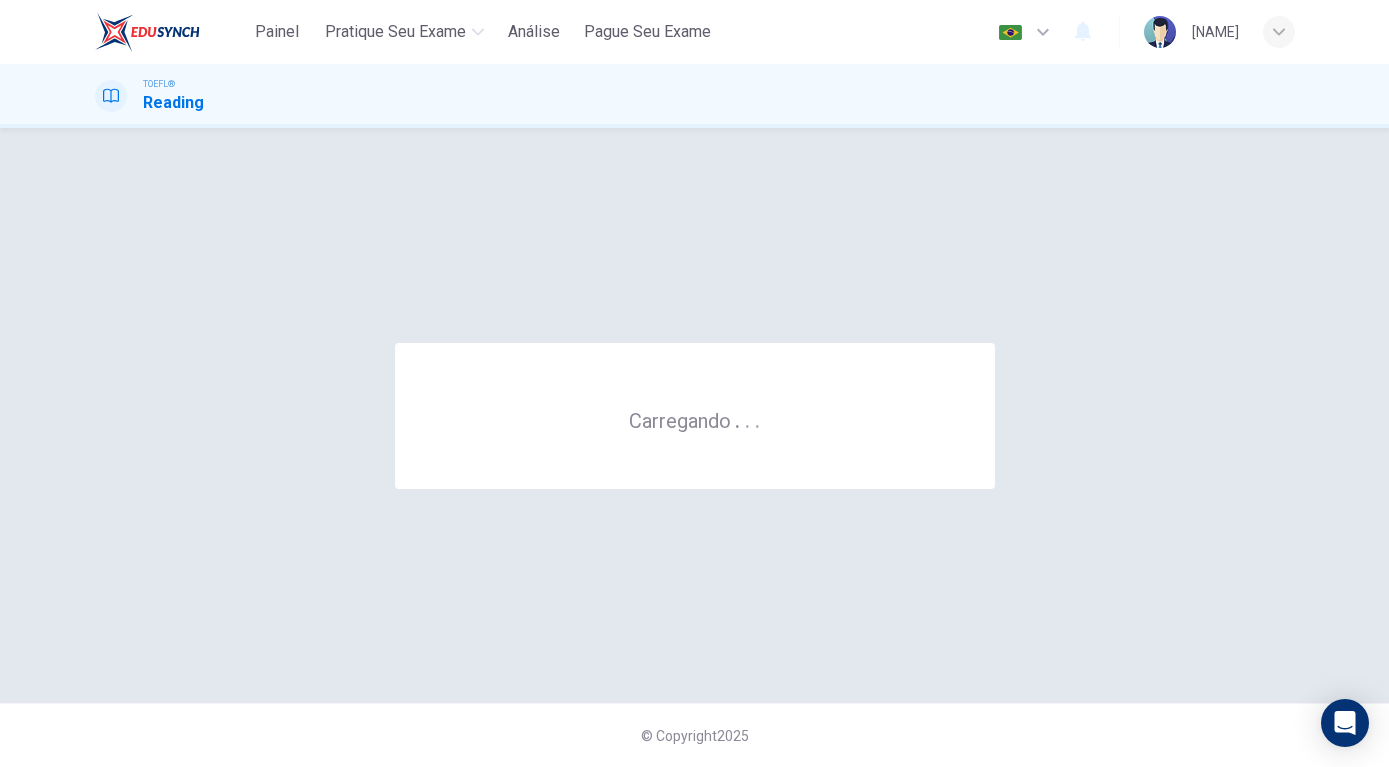 scroll, scrollTop: 0, scrollLeft: 0, axis: both 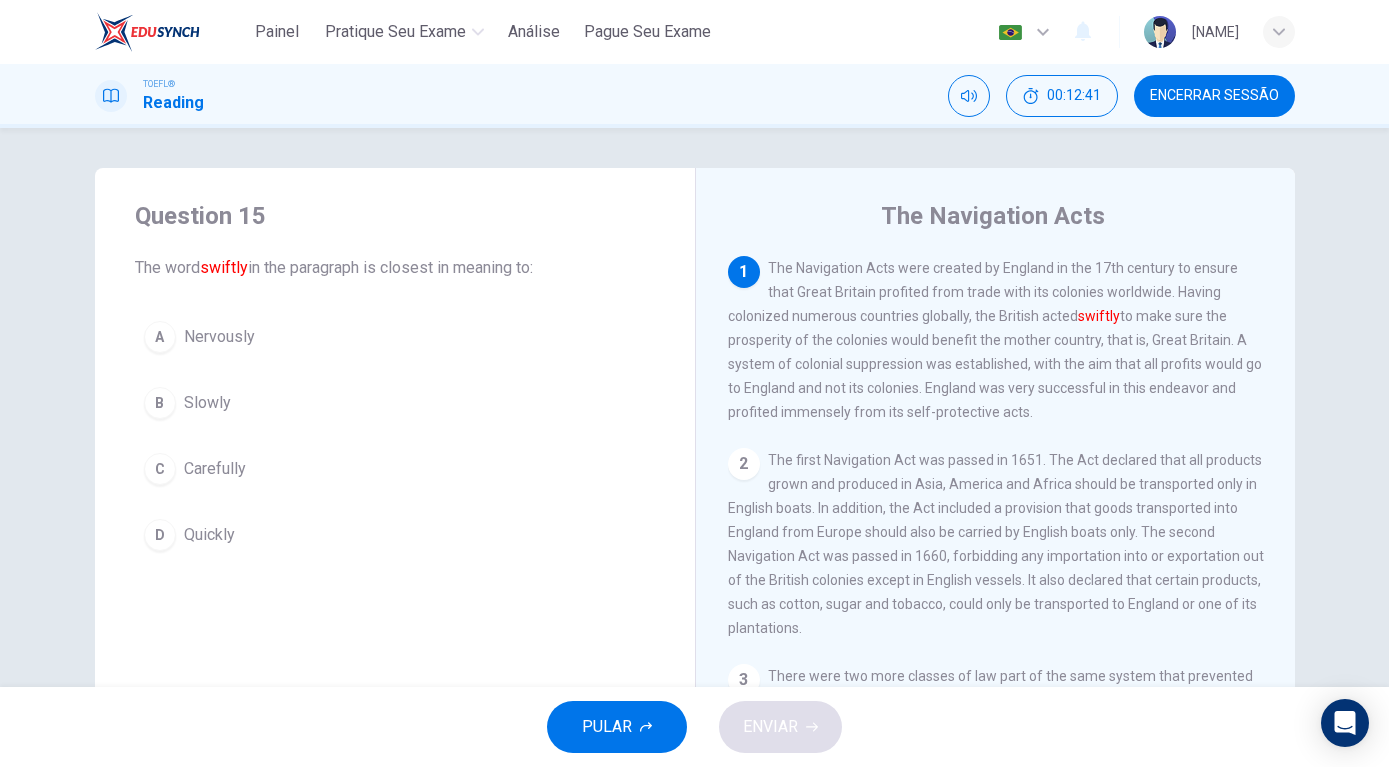click on "Encerrar Sessão" at bounding box center (1214, 96) 